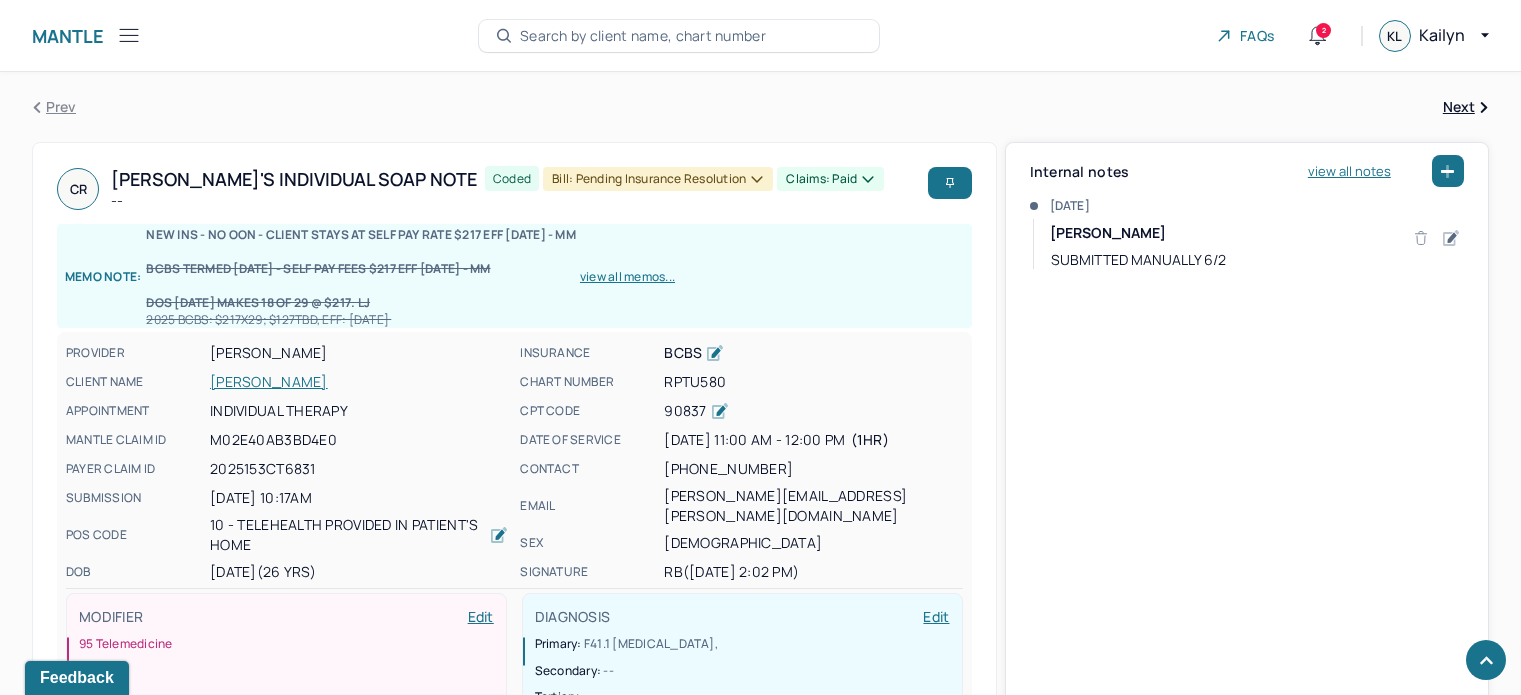 scroll, scrollTop: 1400, scrollLeft: 0, axis: vertical 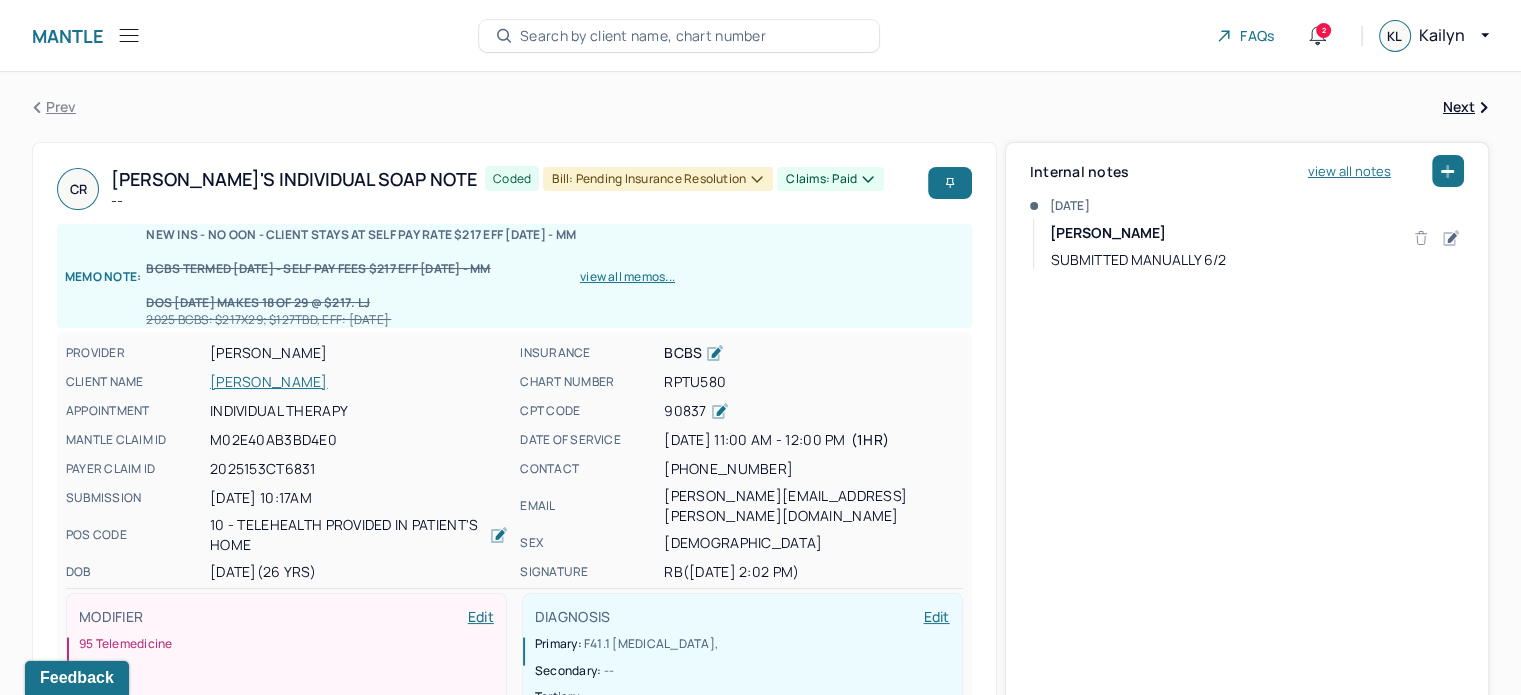 click 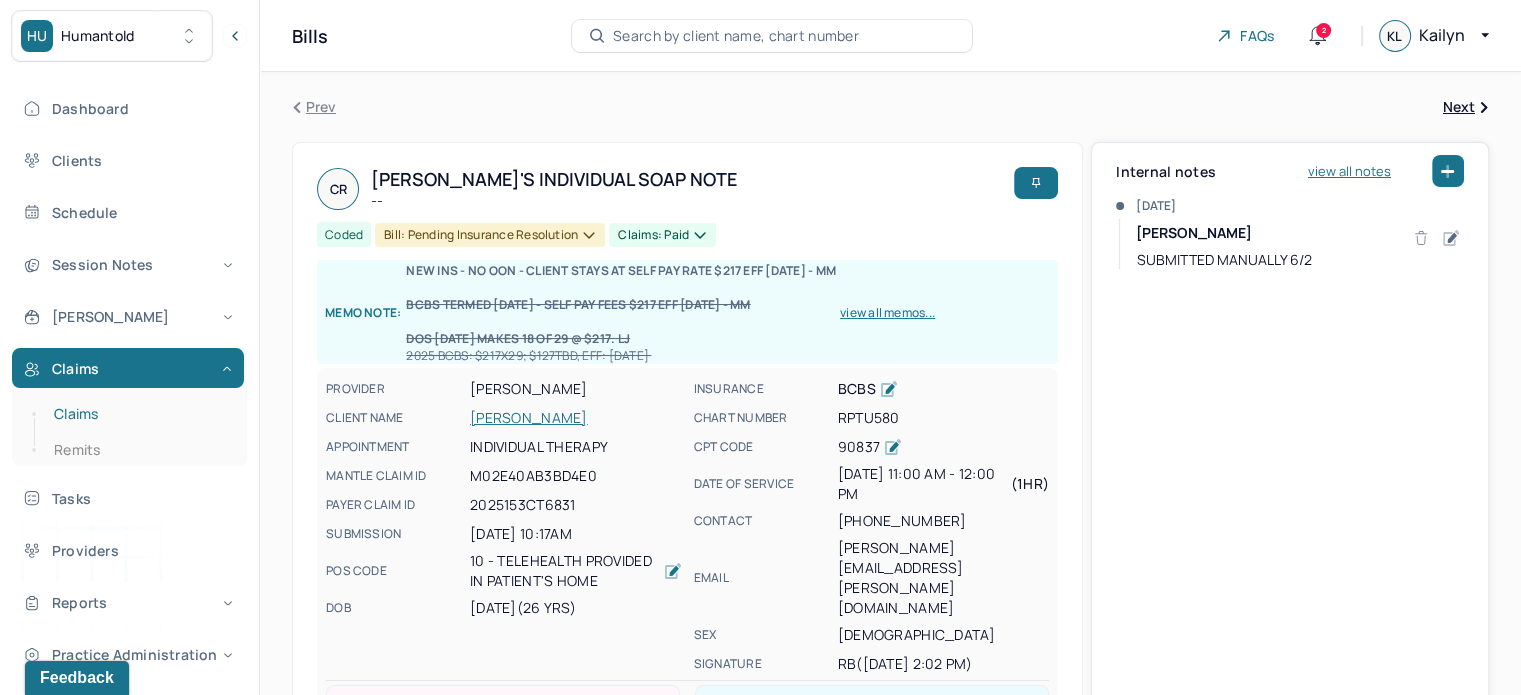click on "Claims" at bounding box center (139, 414) 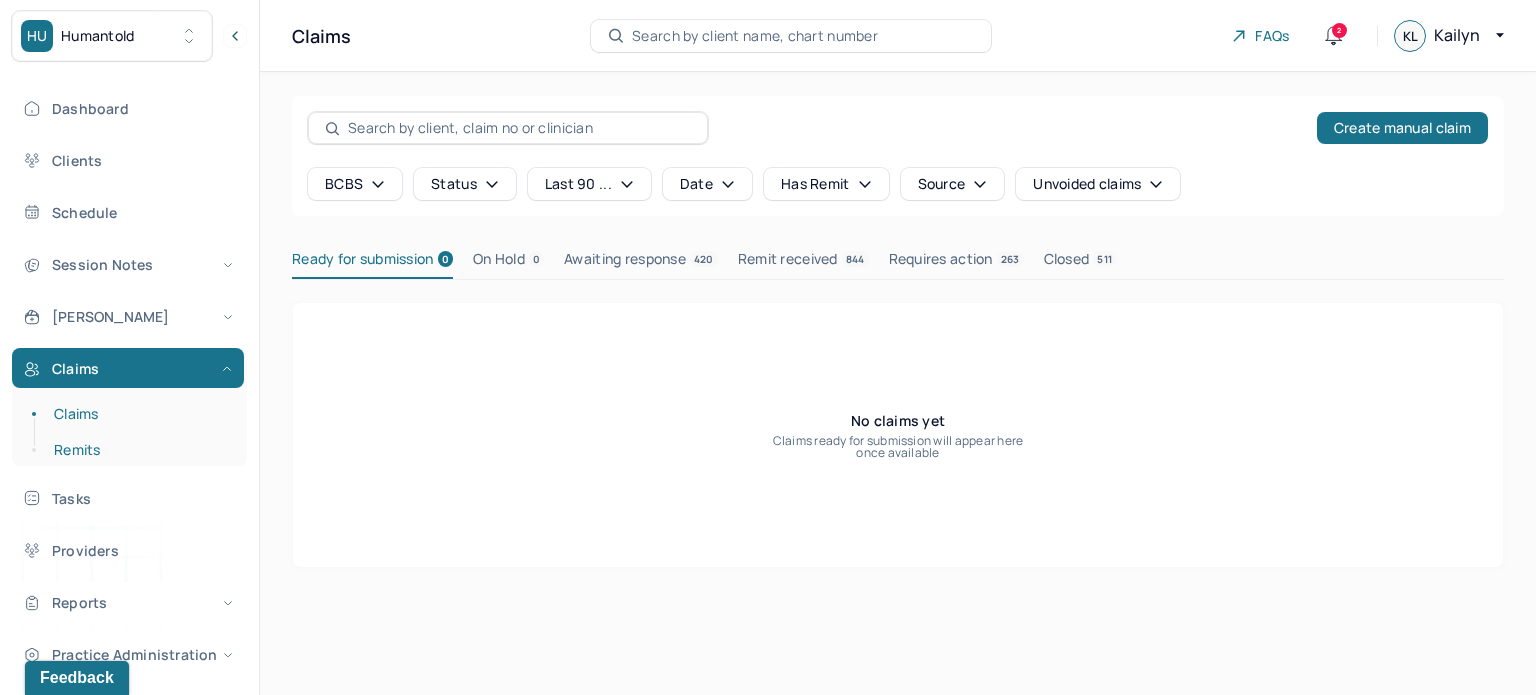 click on "Remits" at bounding box center (139, 450) 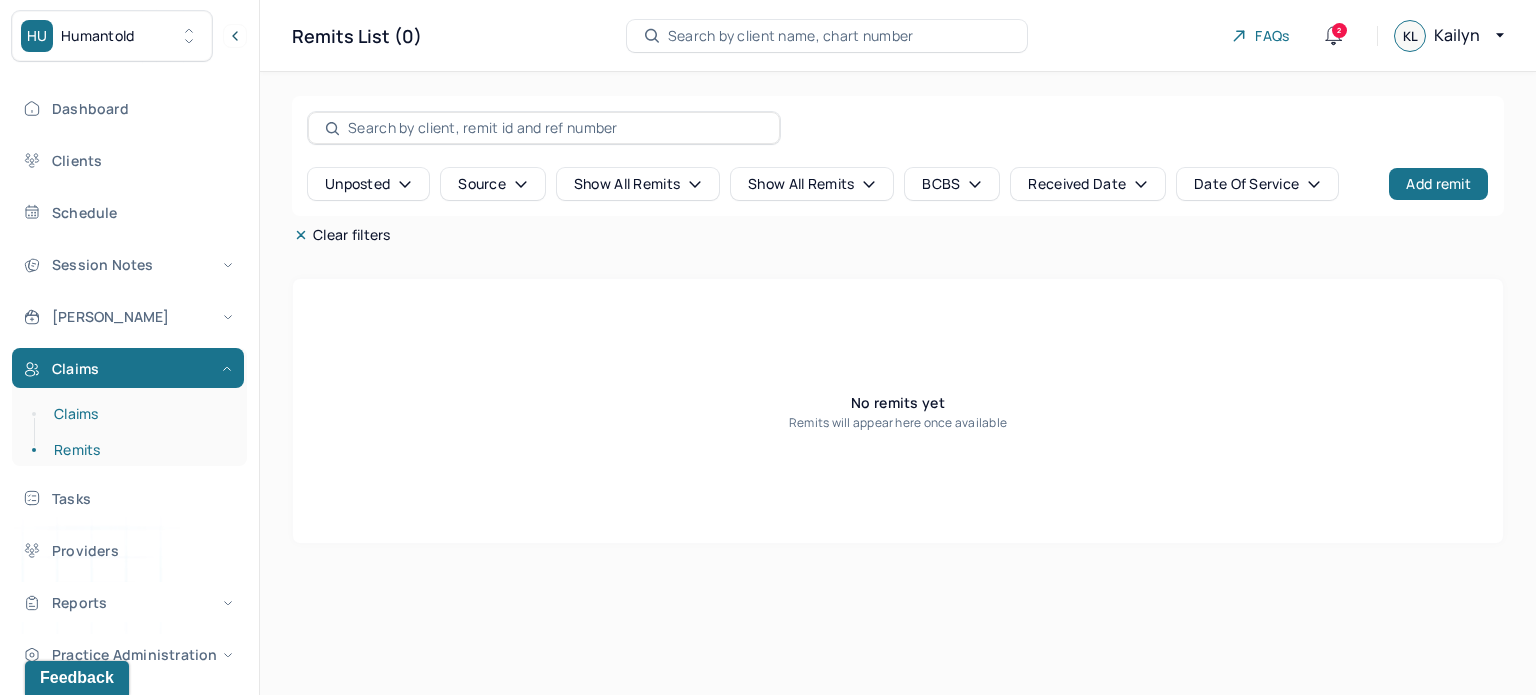 click on "Claims" at bounding box center [139, 414] 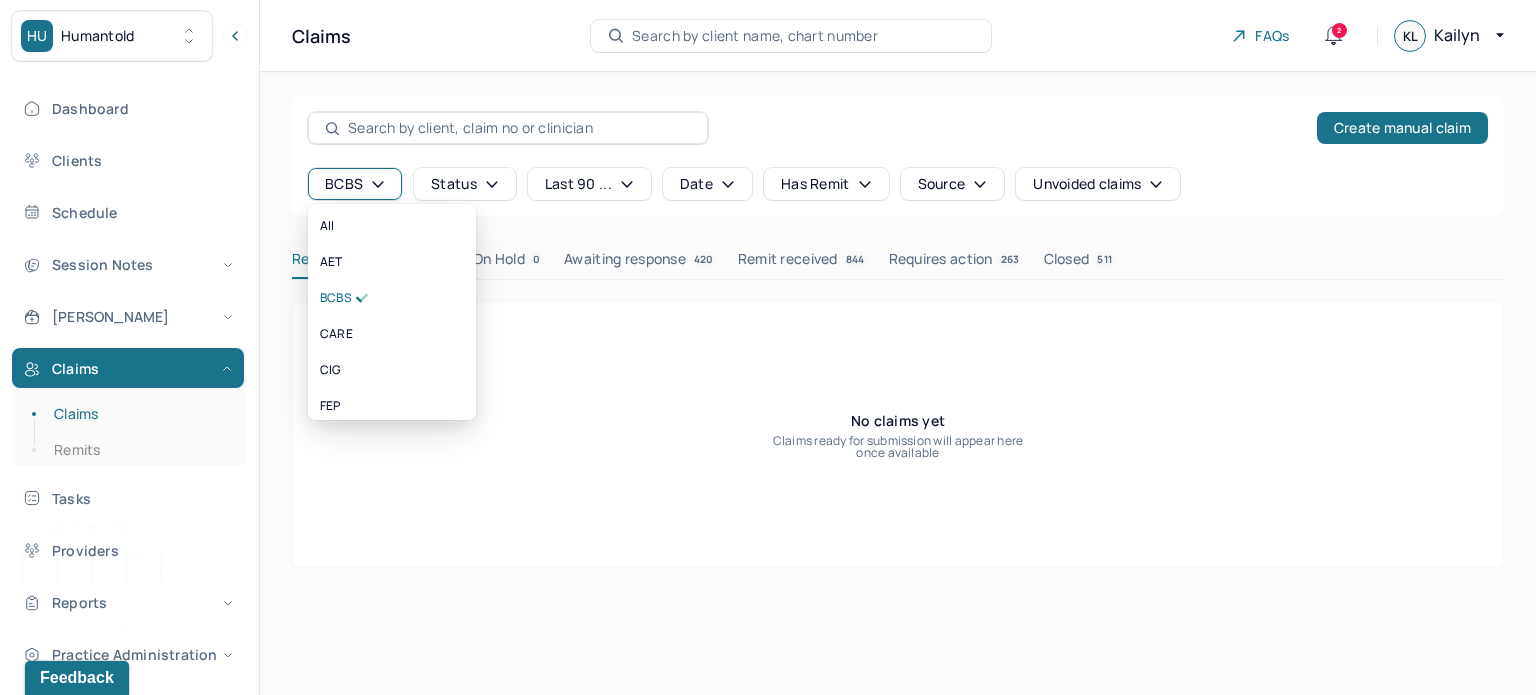 click on "BCBS" at bounding box center (355, 184) 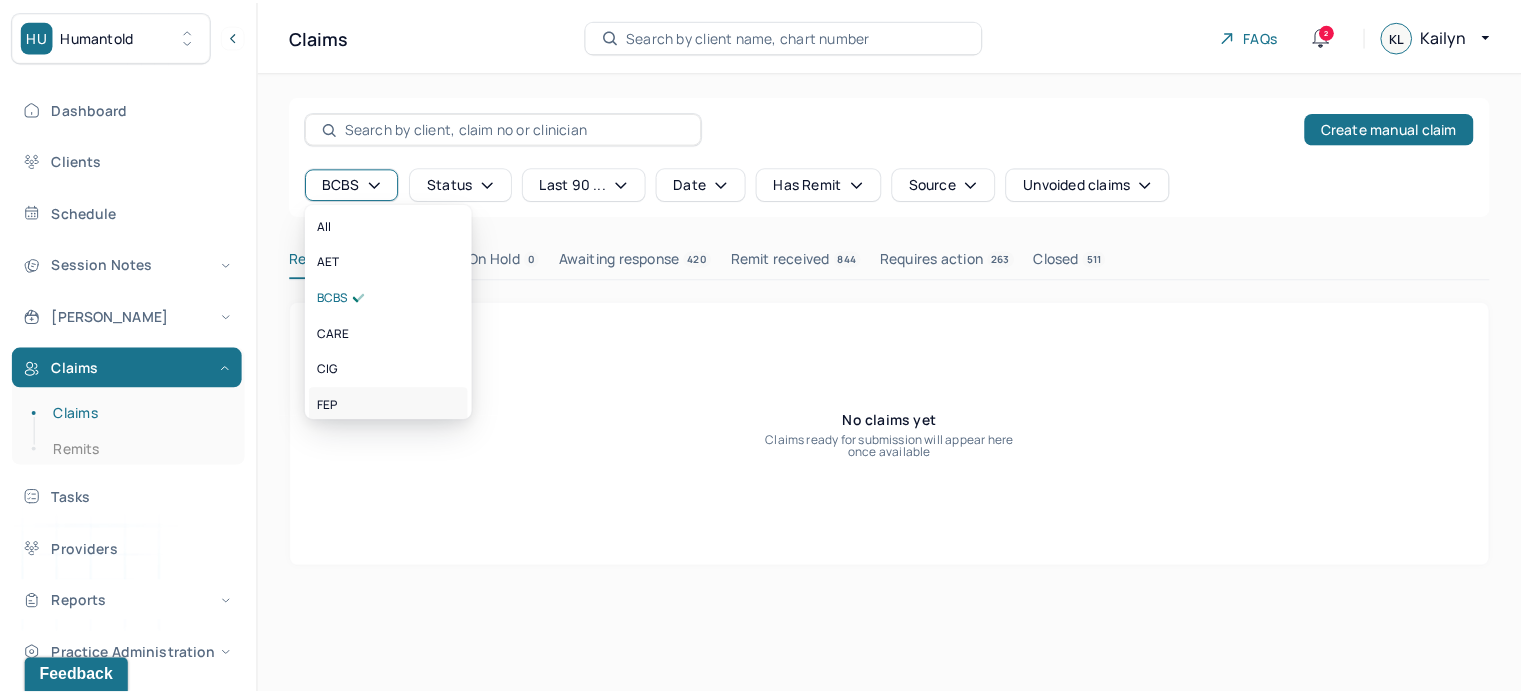 scroll, scrollTop: 4, scrollLeft: 0, axis: vertical 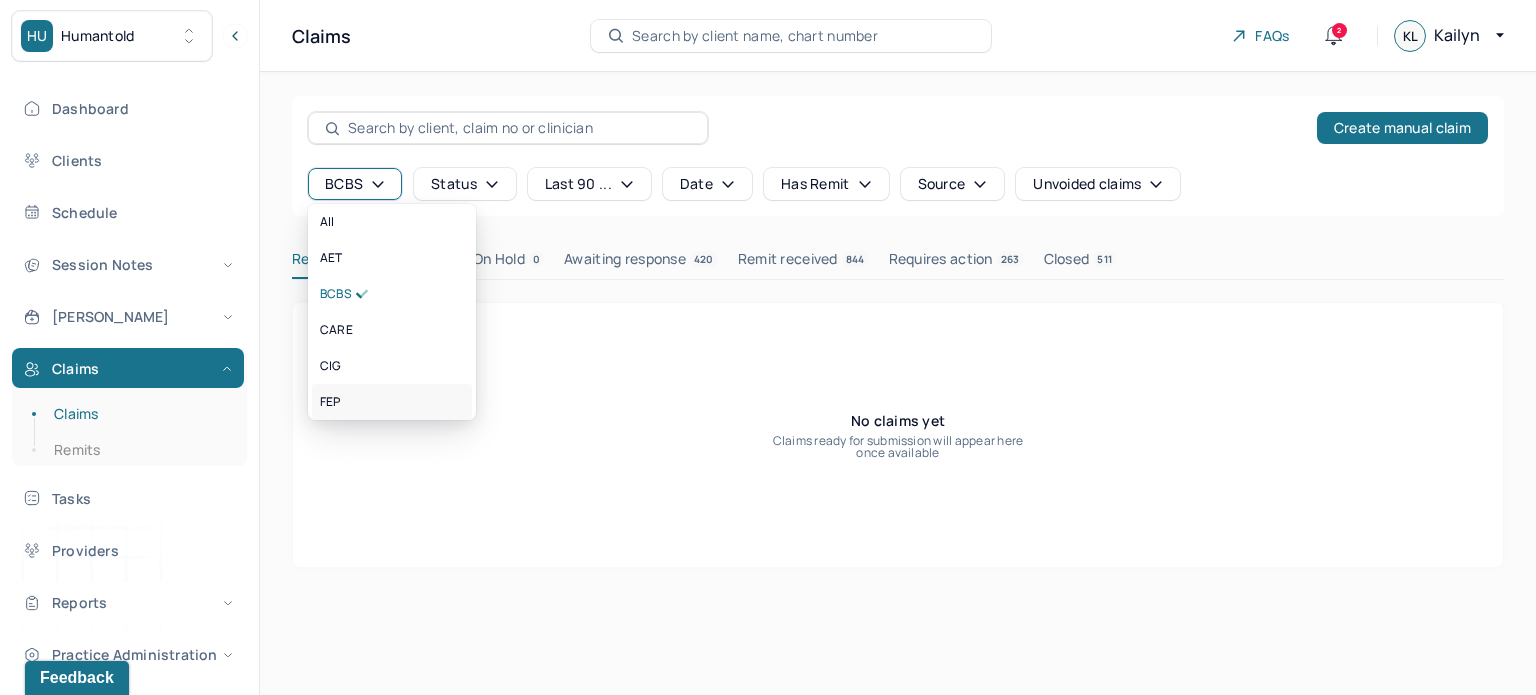 click on "FEP" at bounding box center [392, 402] 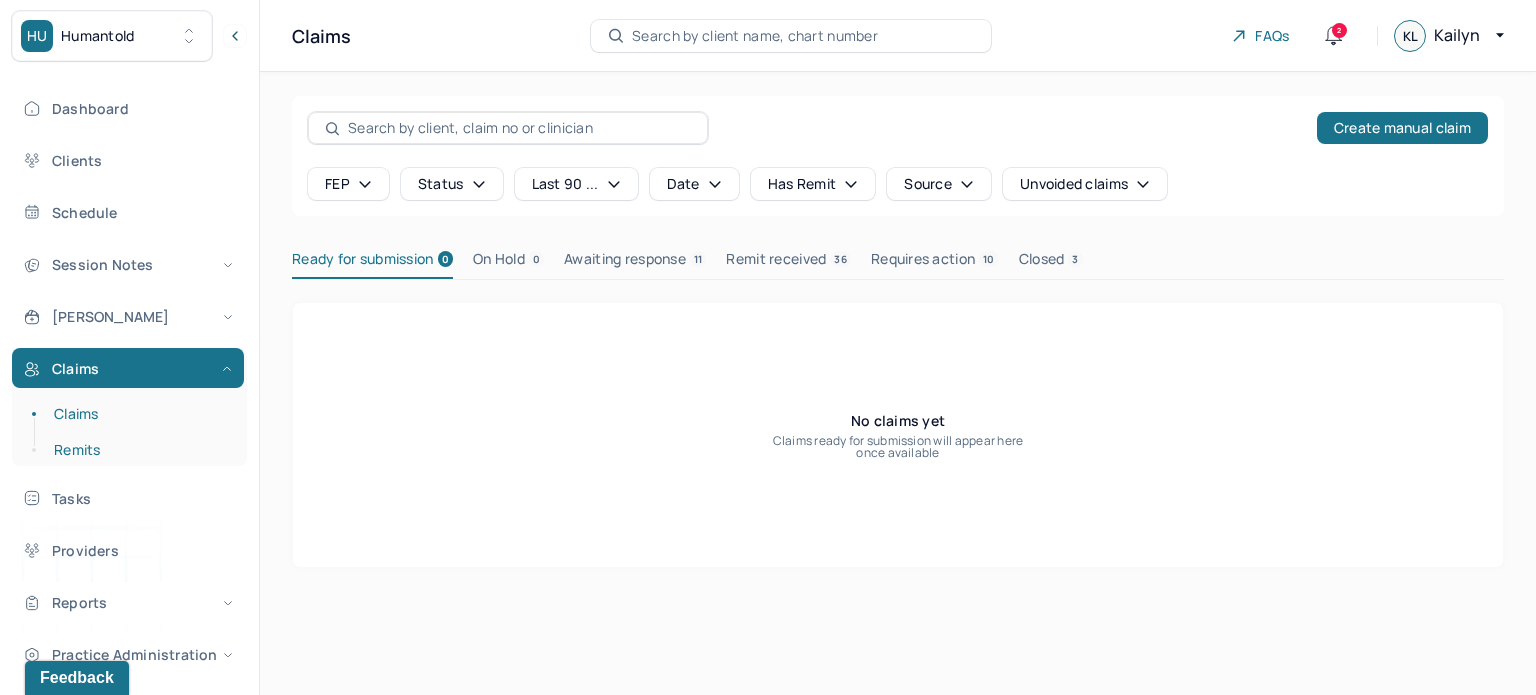 click on "Remits" at bounding box center (139, 450) 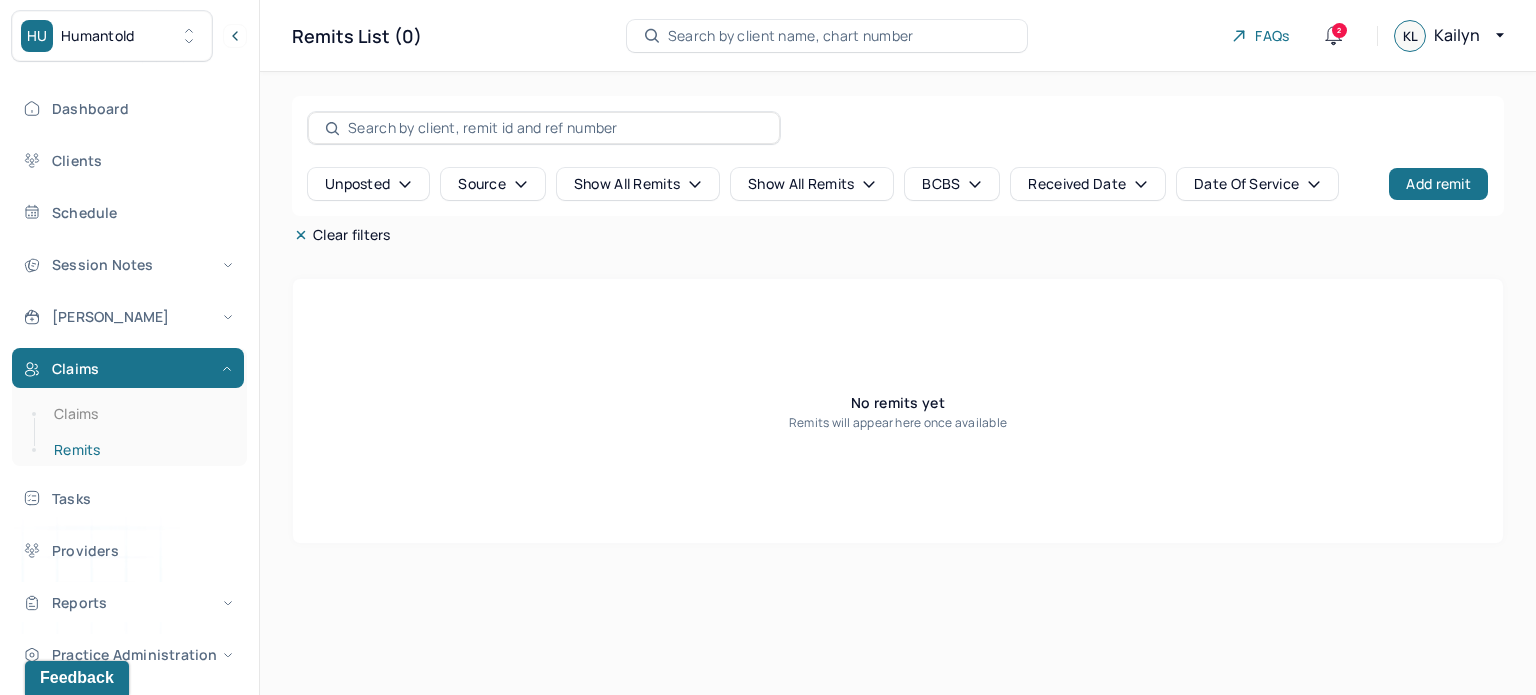 click on "Remits" at bounding box center (139, 450) 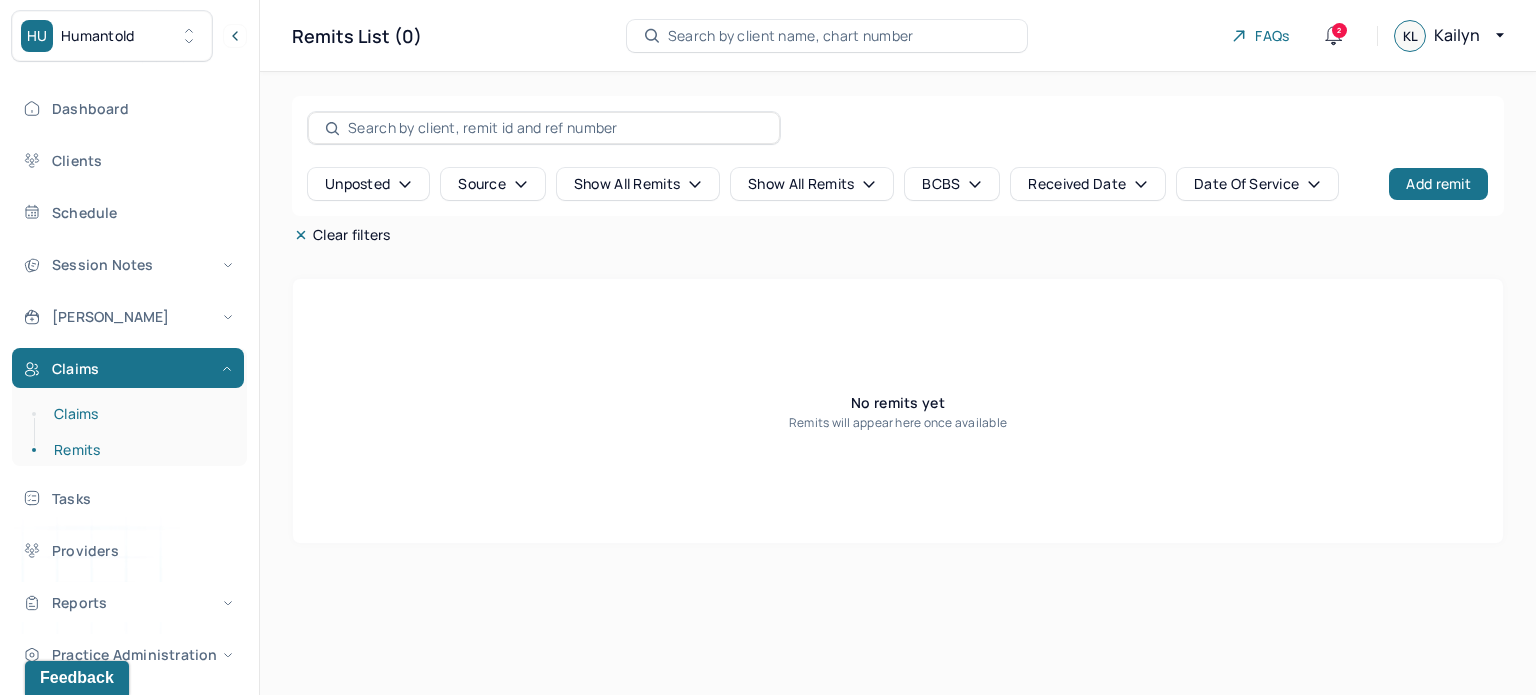 click on "Claims" at bounding box center (139, 414) 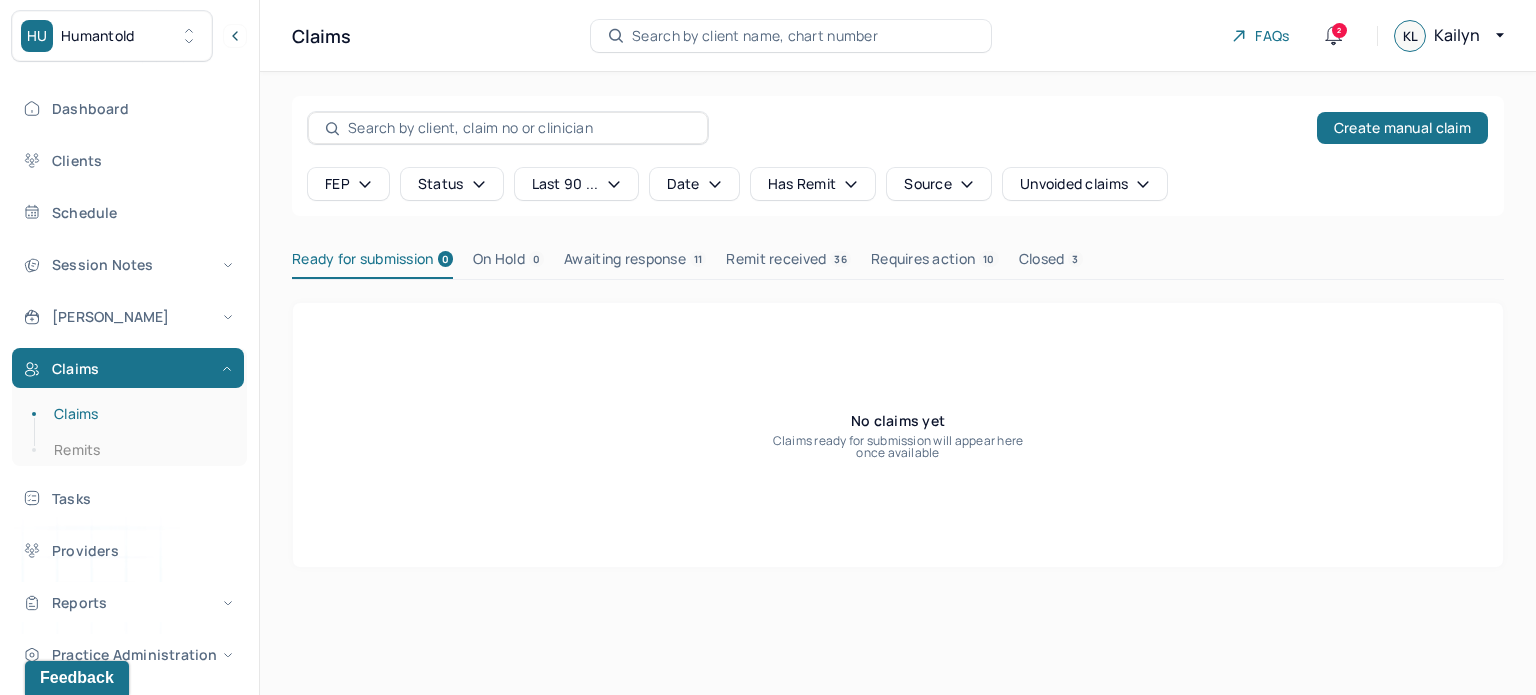 click on "Search by client name, chart number" at bounding box center (755, 36) 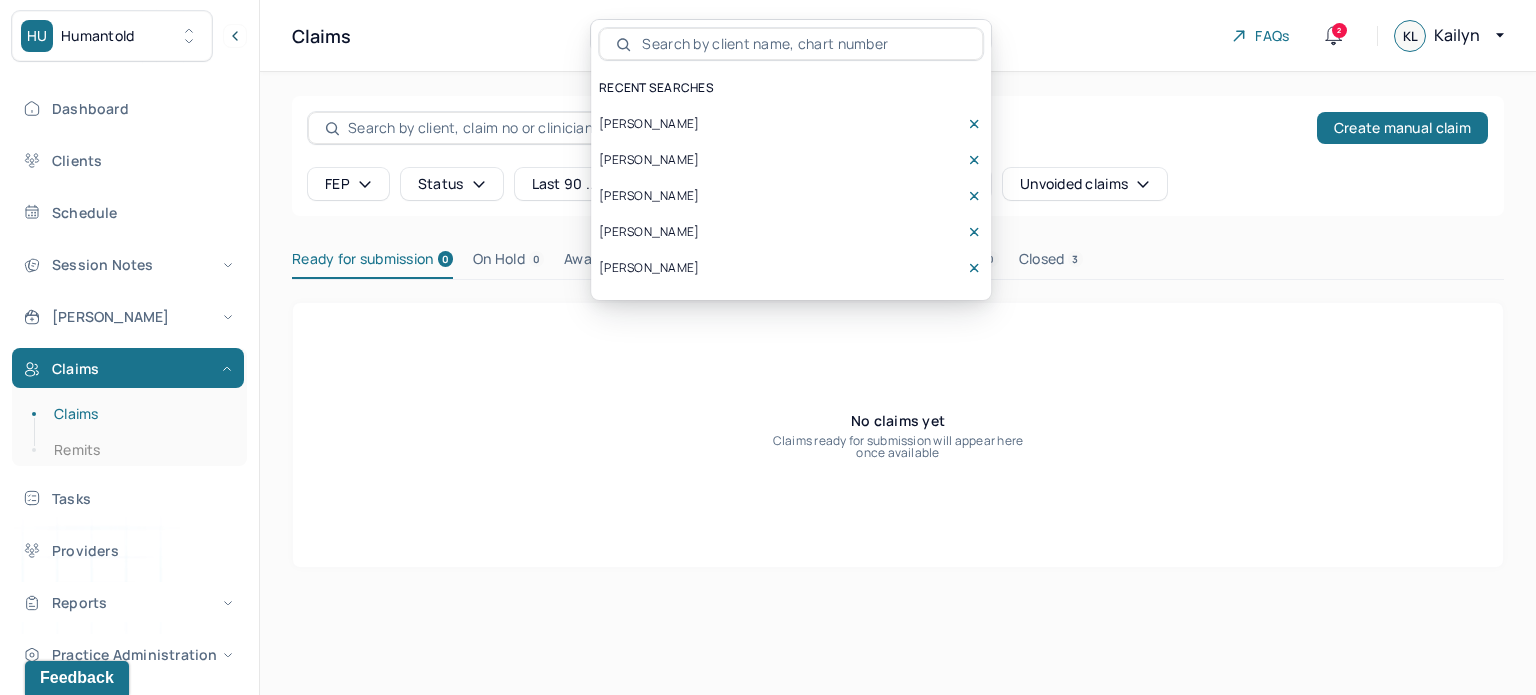 click on "[PERSON_NAME]" at bounding box center [649, 124] 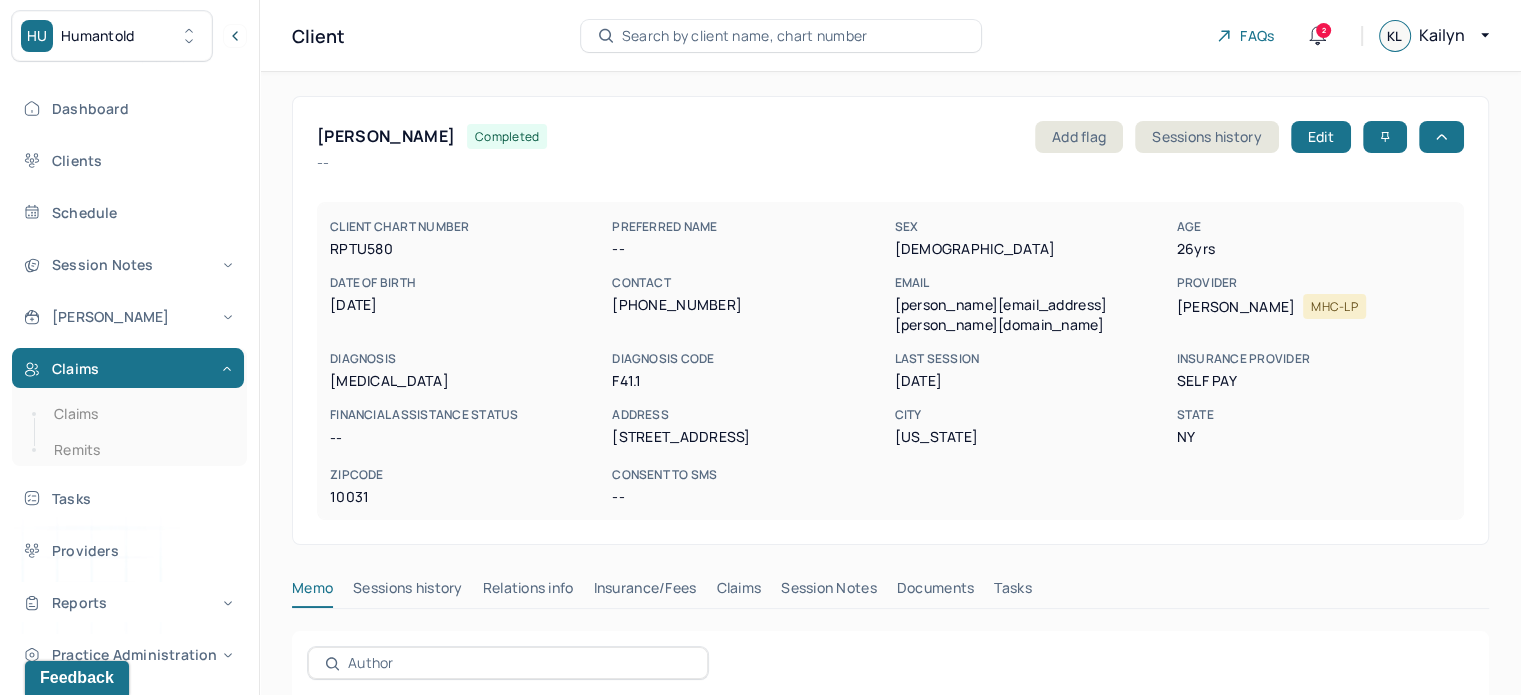 click on "Claims" at bounding box center [738, 592] 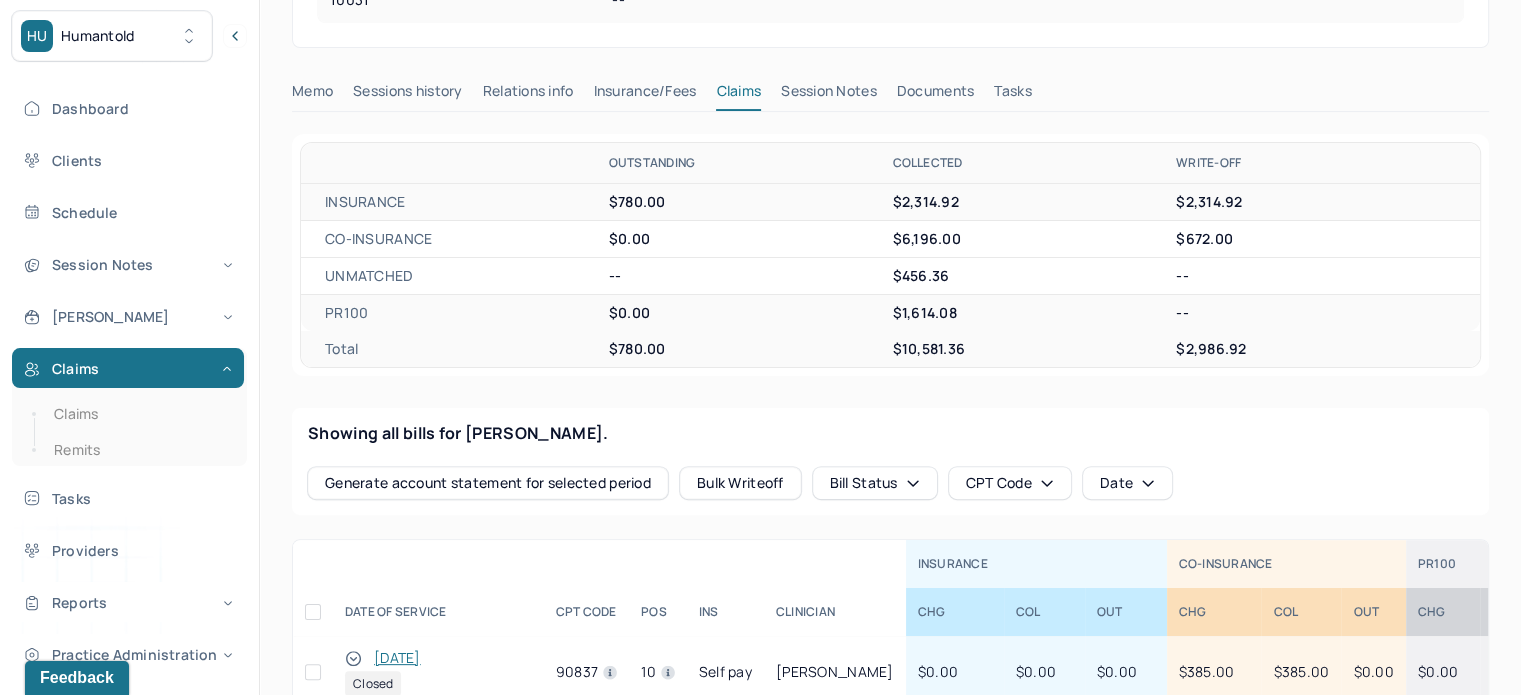 scroll, scrollTop: 500, scrollLeft: 0, axis: vertical 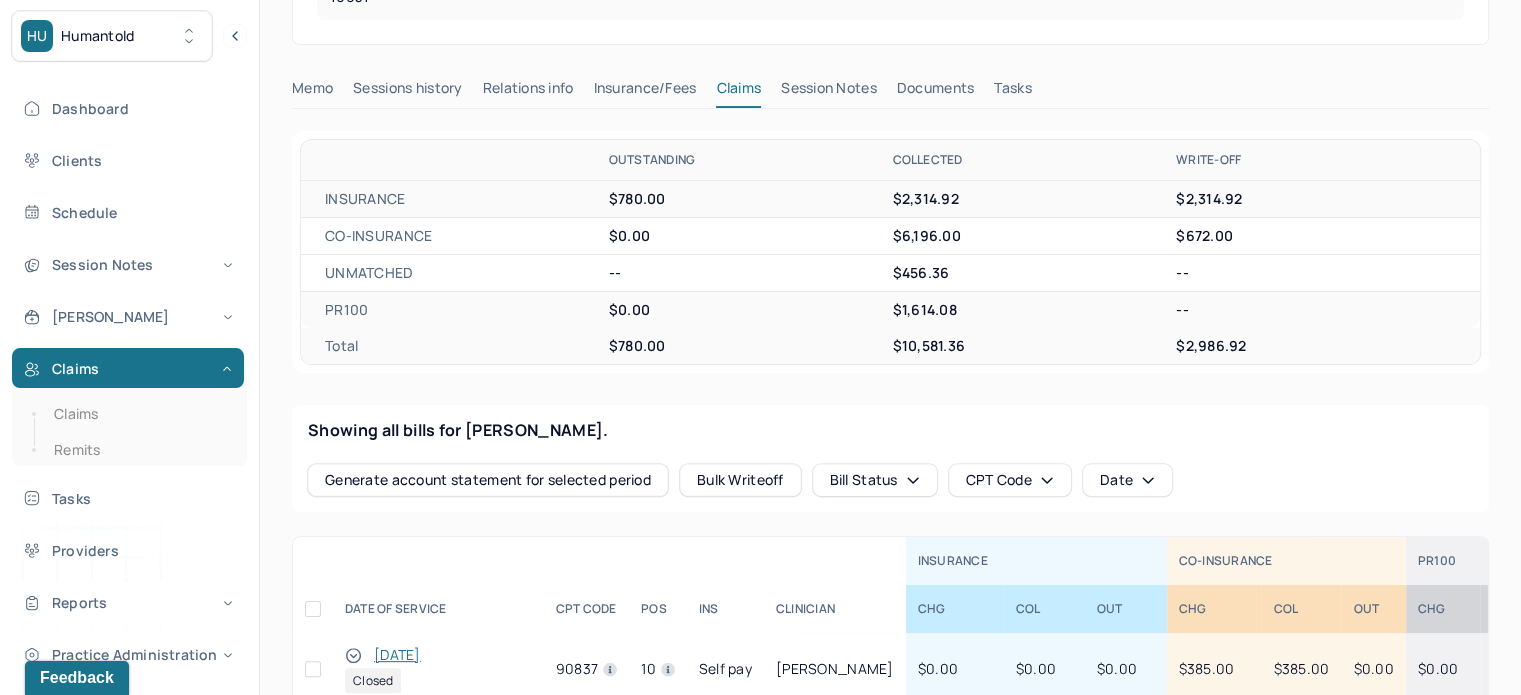 click on "Showing all bills for [PERSON_NAME]." at bounding box center [890, 430] 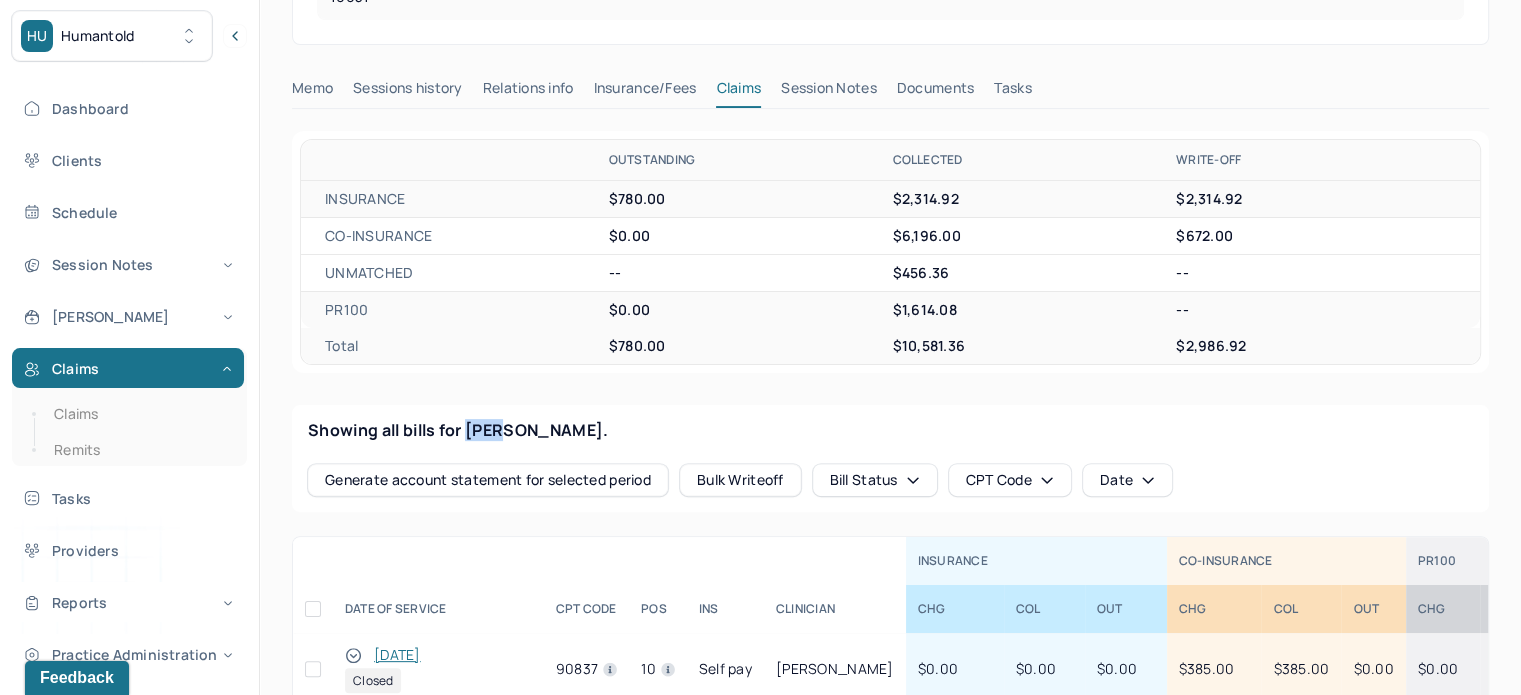 click on "Showing all bills for [PERSON_NAME]." at bounding box center (890, 430) 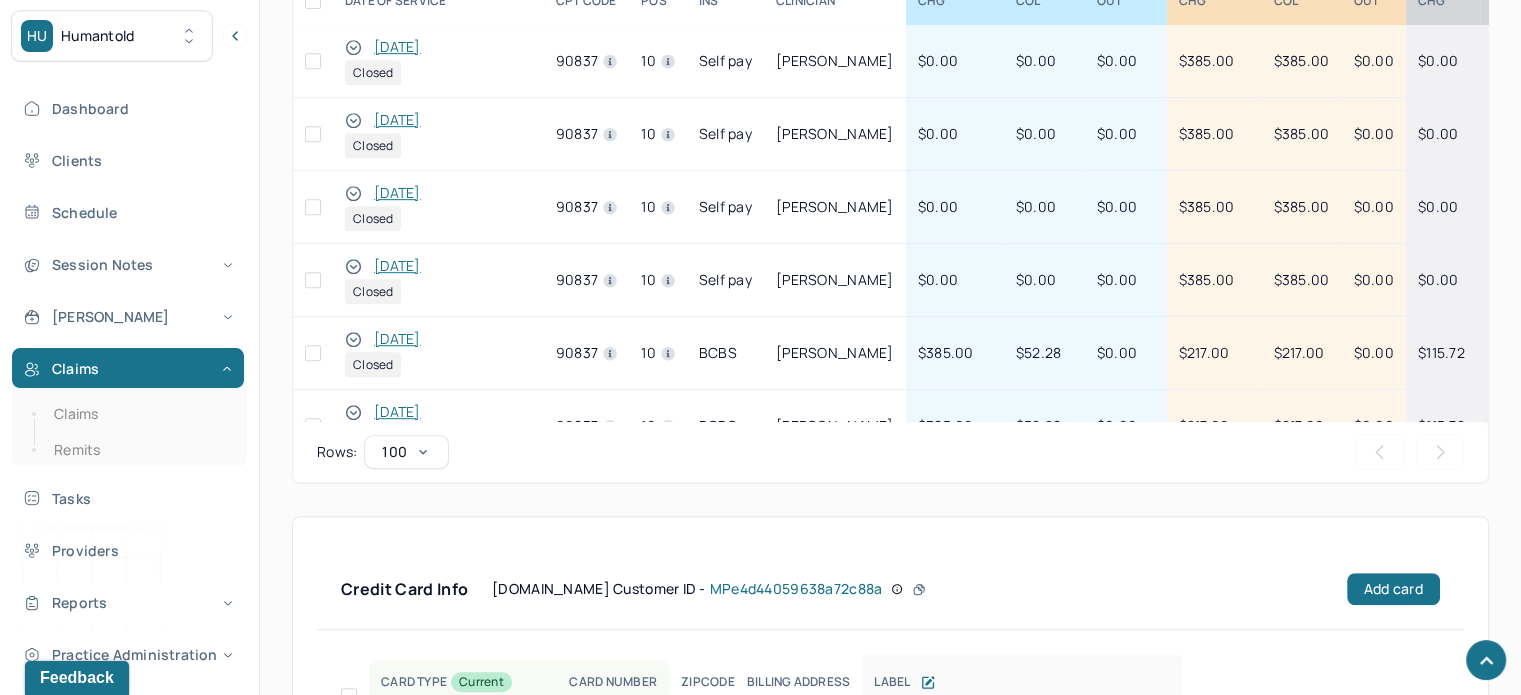 scroll, scrollTop: 900, scrollLeft: 0, axis: vertical 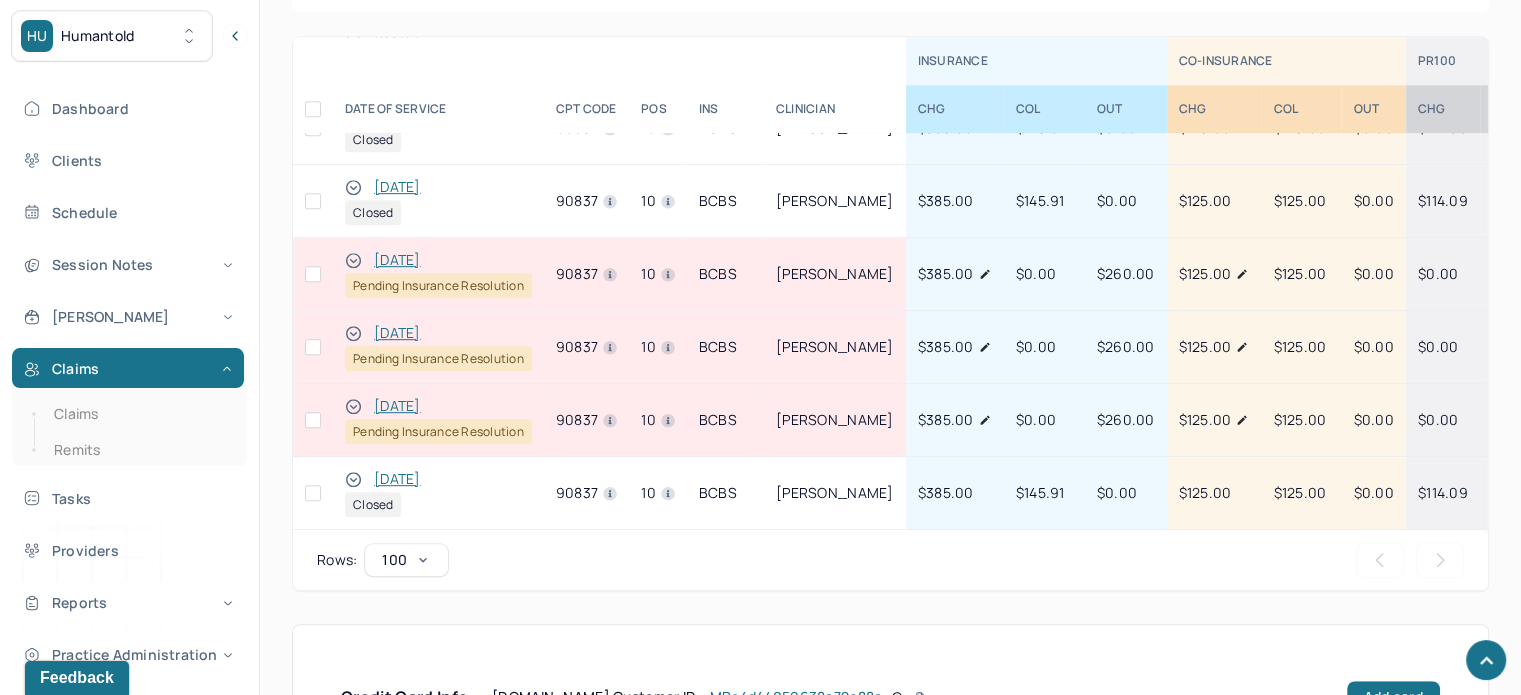 click on "[DATE]" at bounding box center [397, 406] 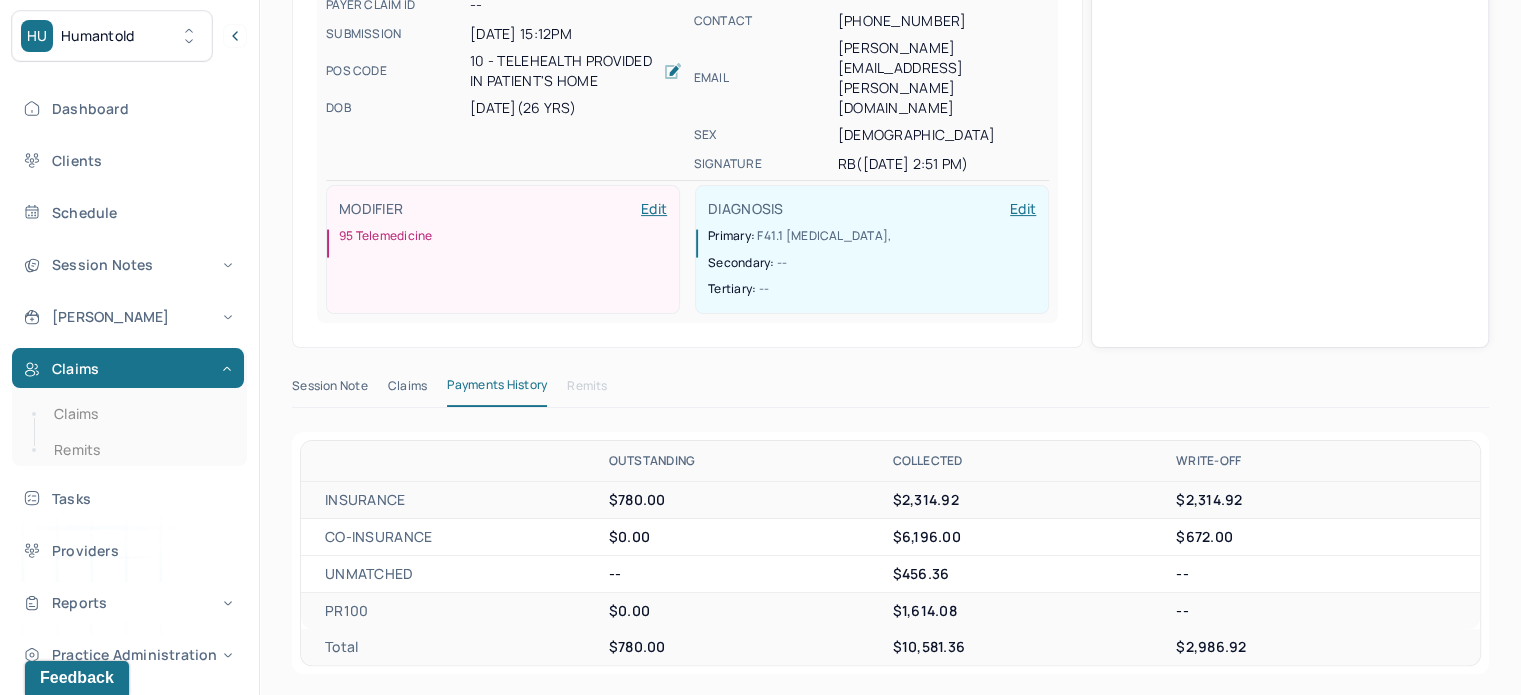 scroll, scrollTop: 500, scrollLeft: 0, axis: vertical 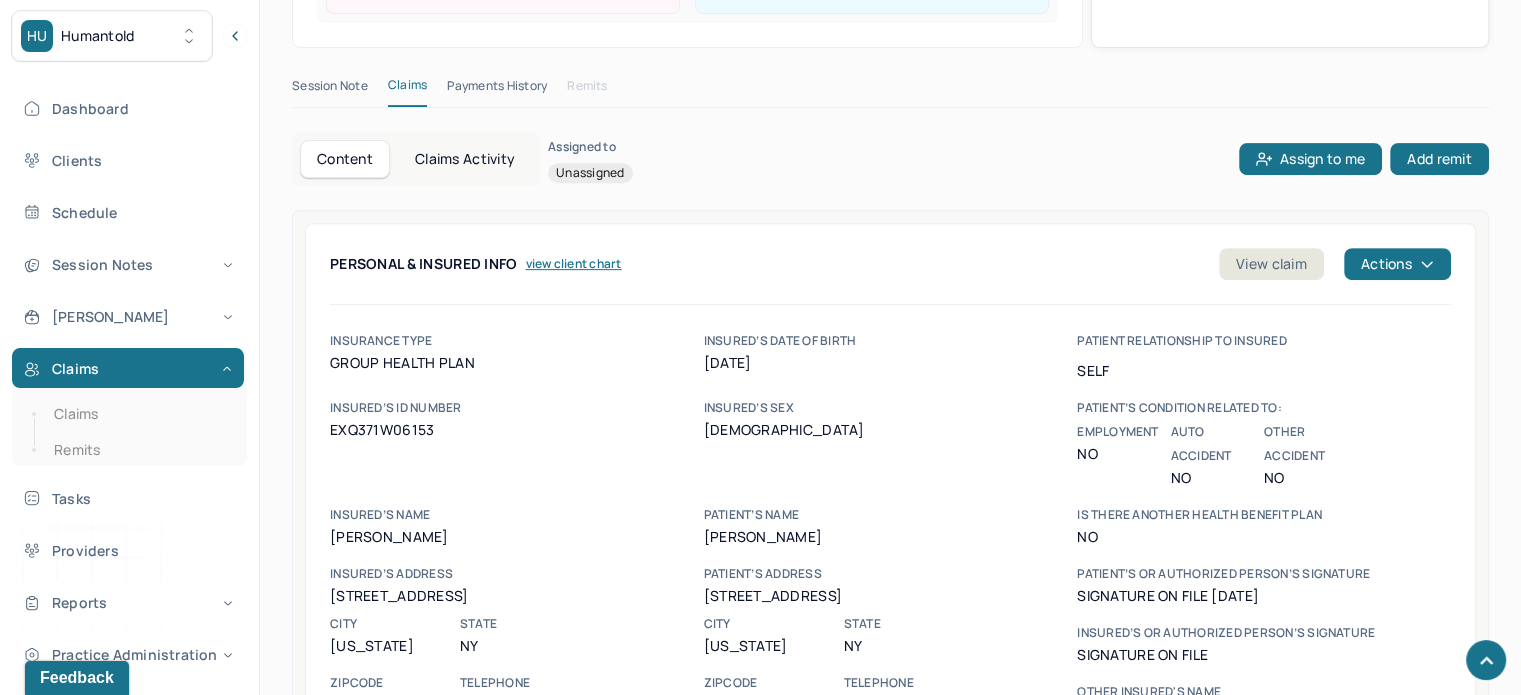 click on "EXQ371W06153" at bounding box center [517, 430] 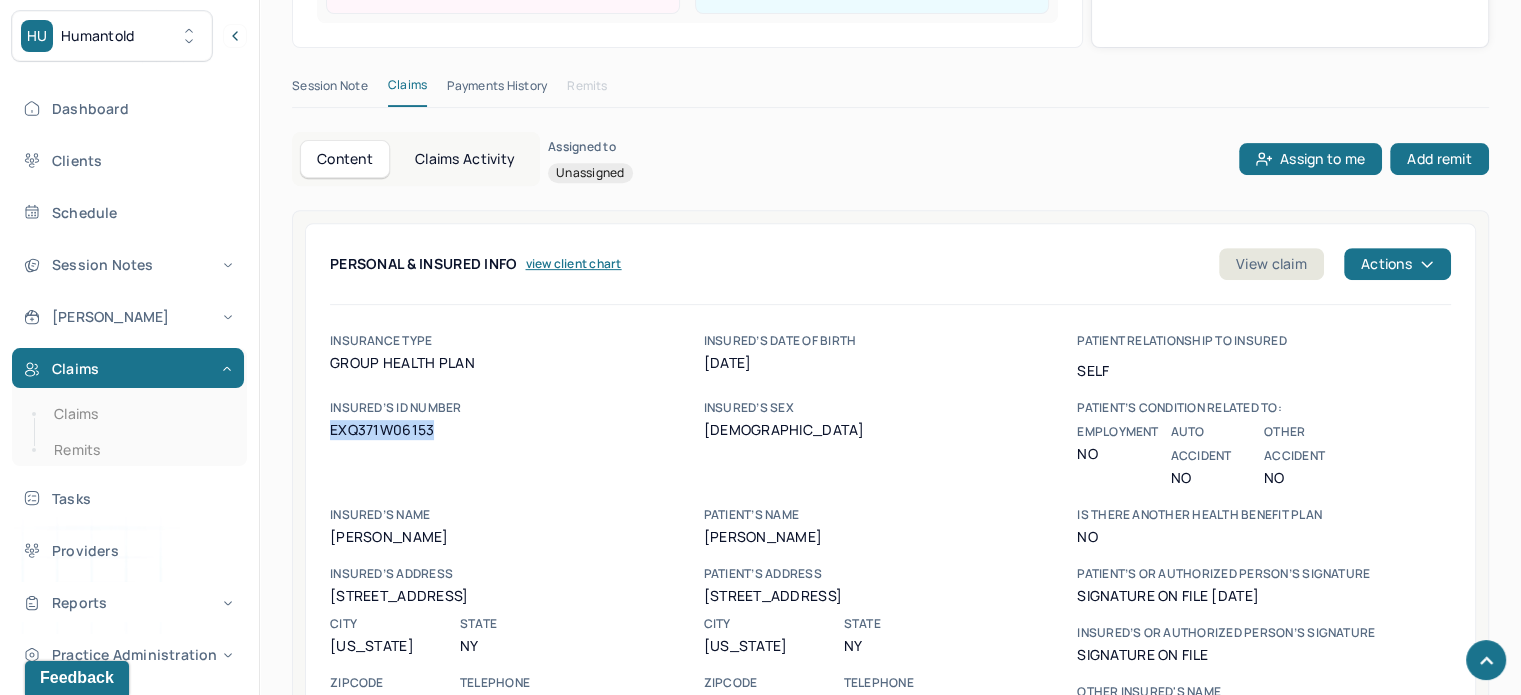click on "EXQ371W06153" at bounding box center [517, 430] 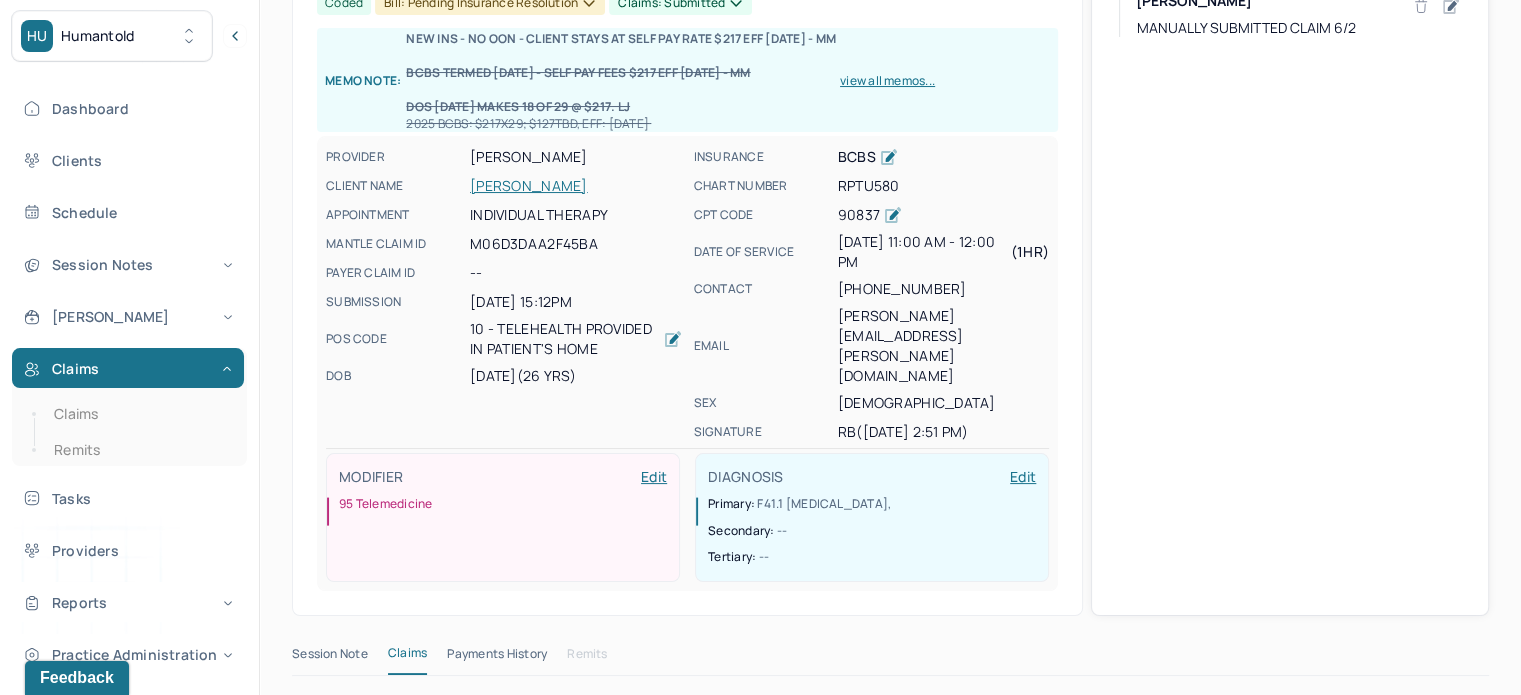 scroll, scrollTop: 0, scrollLeft: 0, axis: both 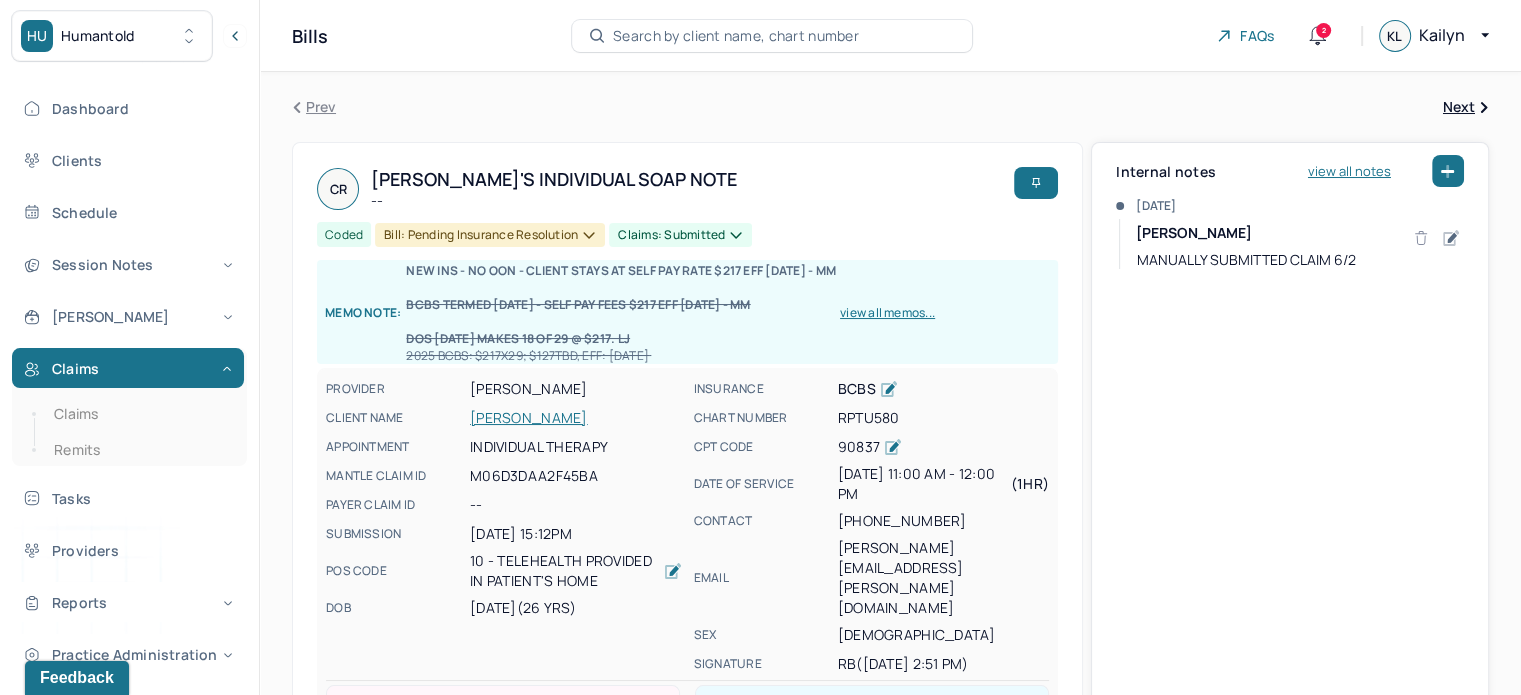 click on "[PERSON_NAME]" at bounding box center (576, 418) 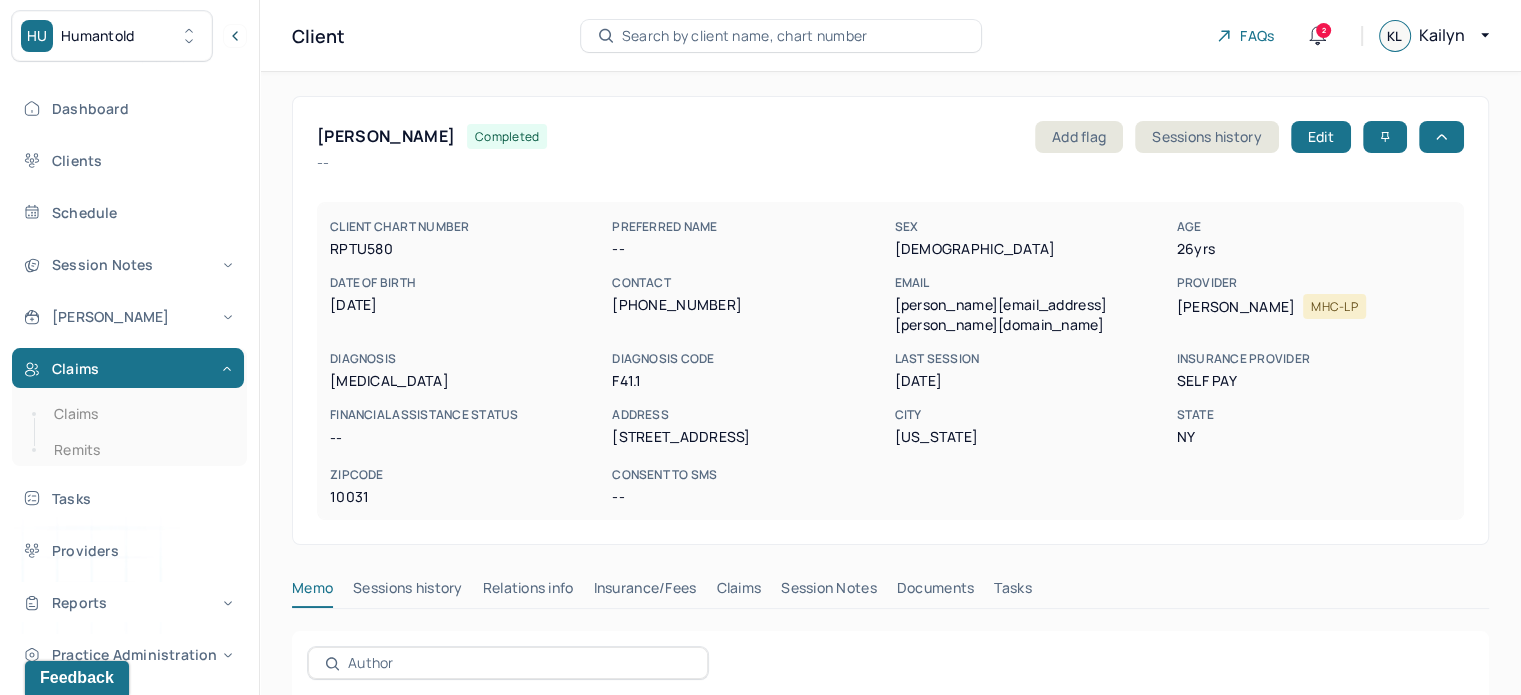 click on "Search by client name, chart number" at bounding box center [745, 36] 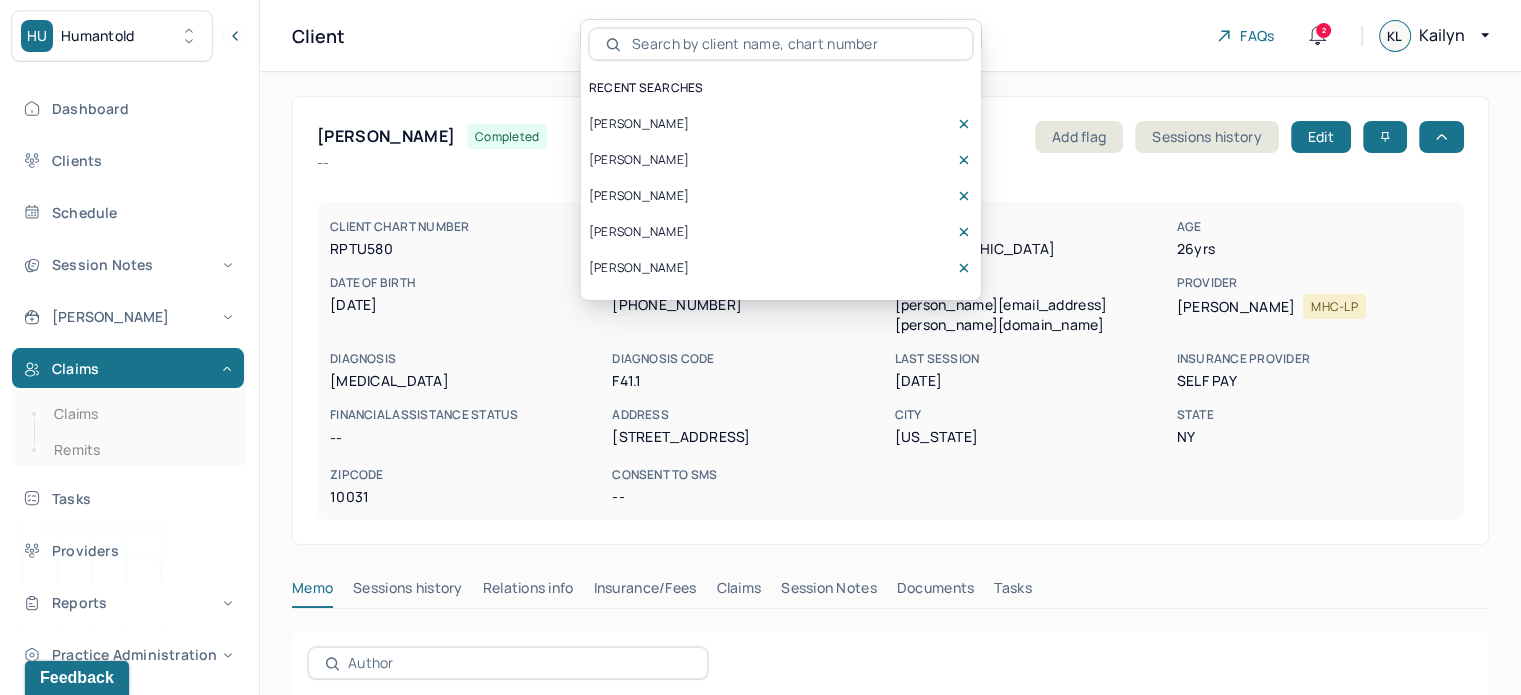 drag, startPoint x: 746, startPoint y: 32, endPoint x: 681, endPoint y: 43, distance: 65.9242 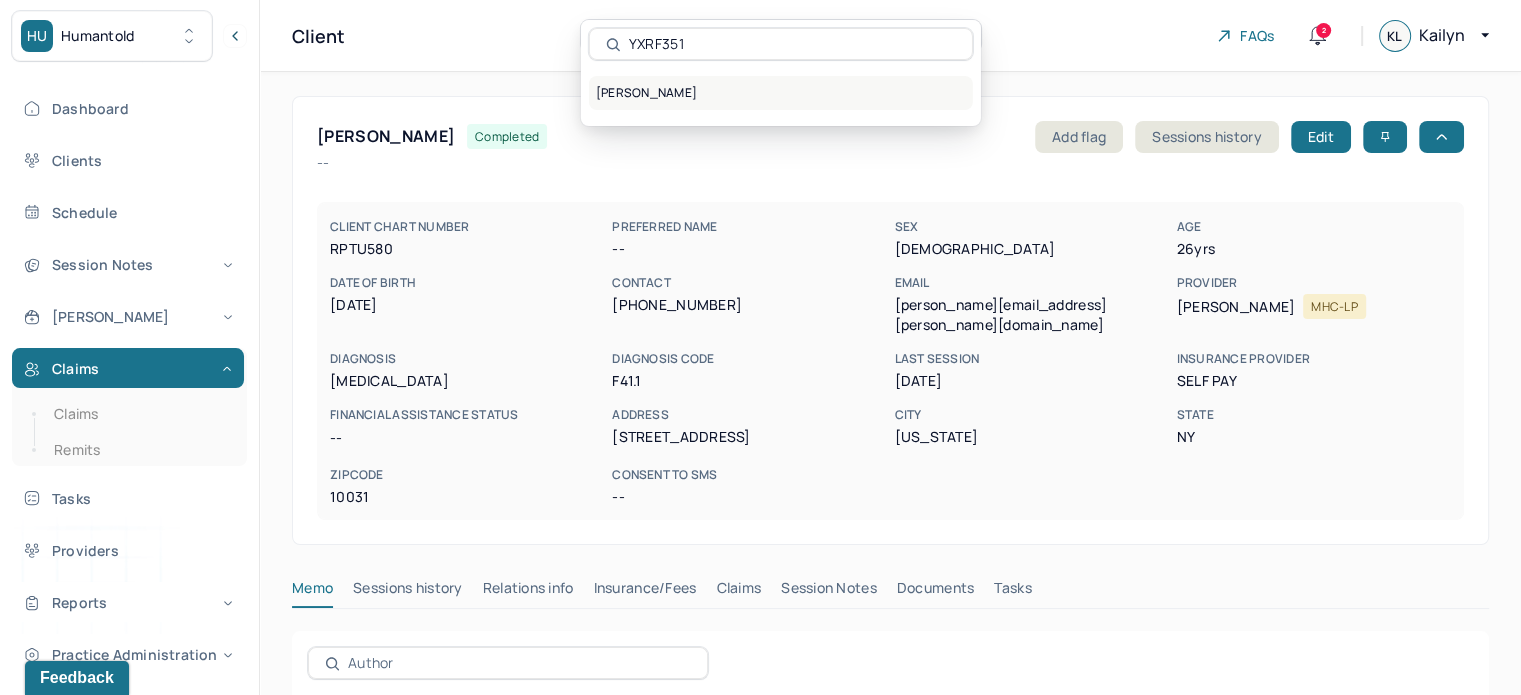 type on "YXRF351" 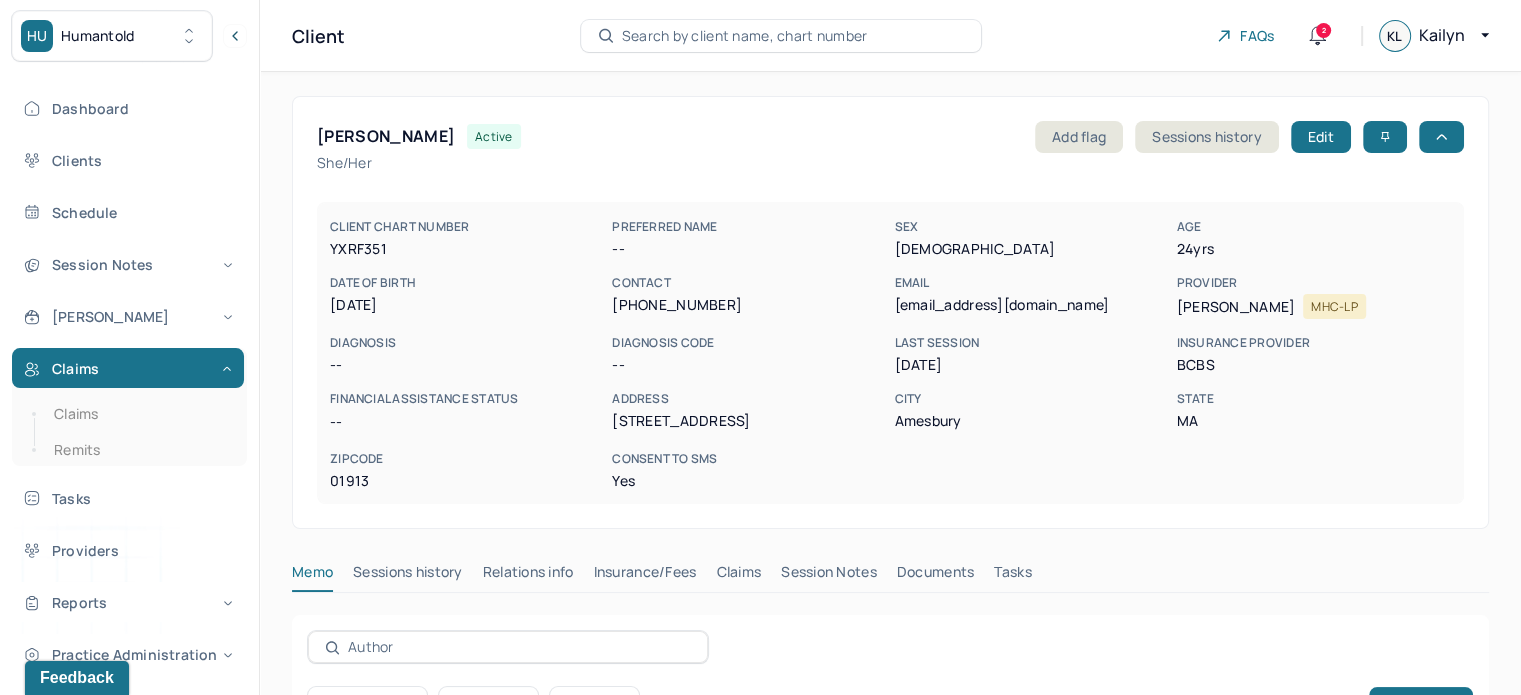 click on "Claims" at bounding box center [738, 576] 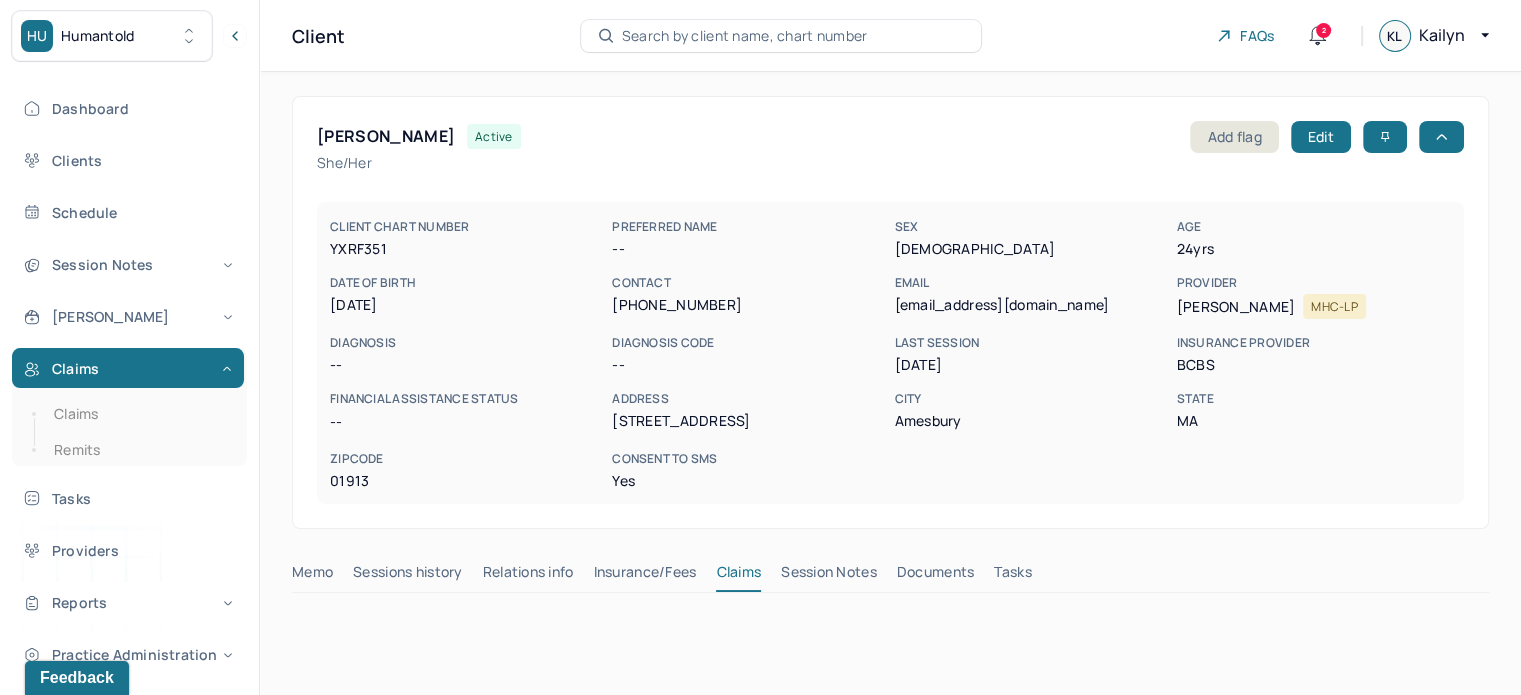 click on "Claims" at bounding box center (738, 576) 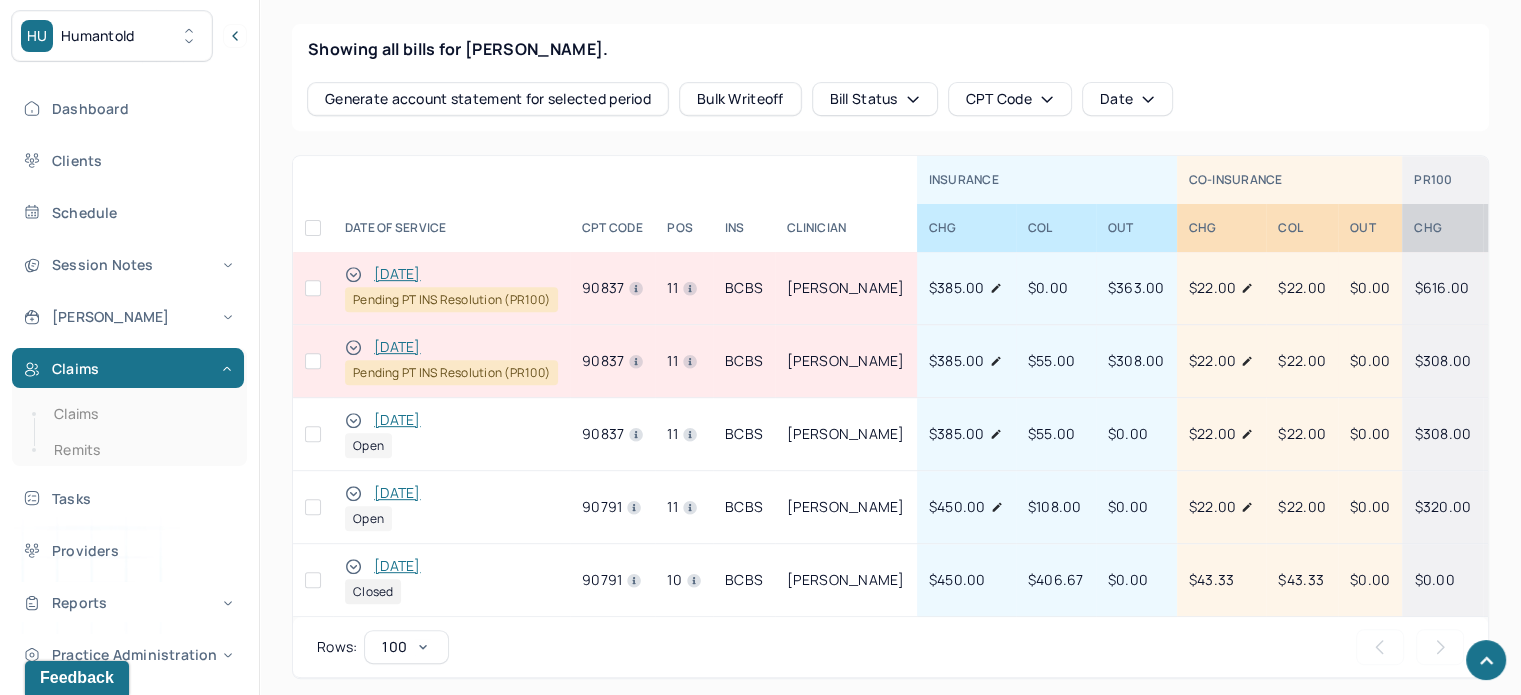 scroll, scrollTop: 900, scrollLeft: 0, axis: vertical 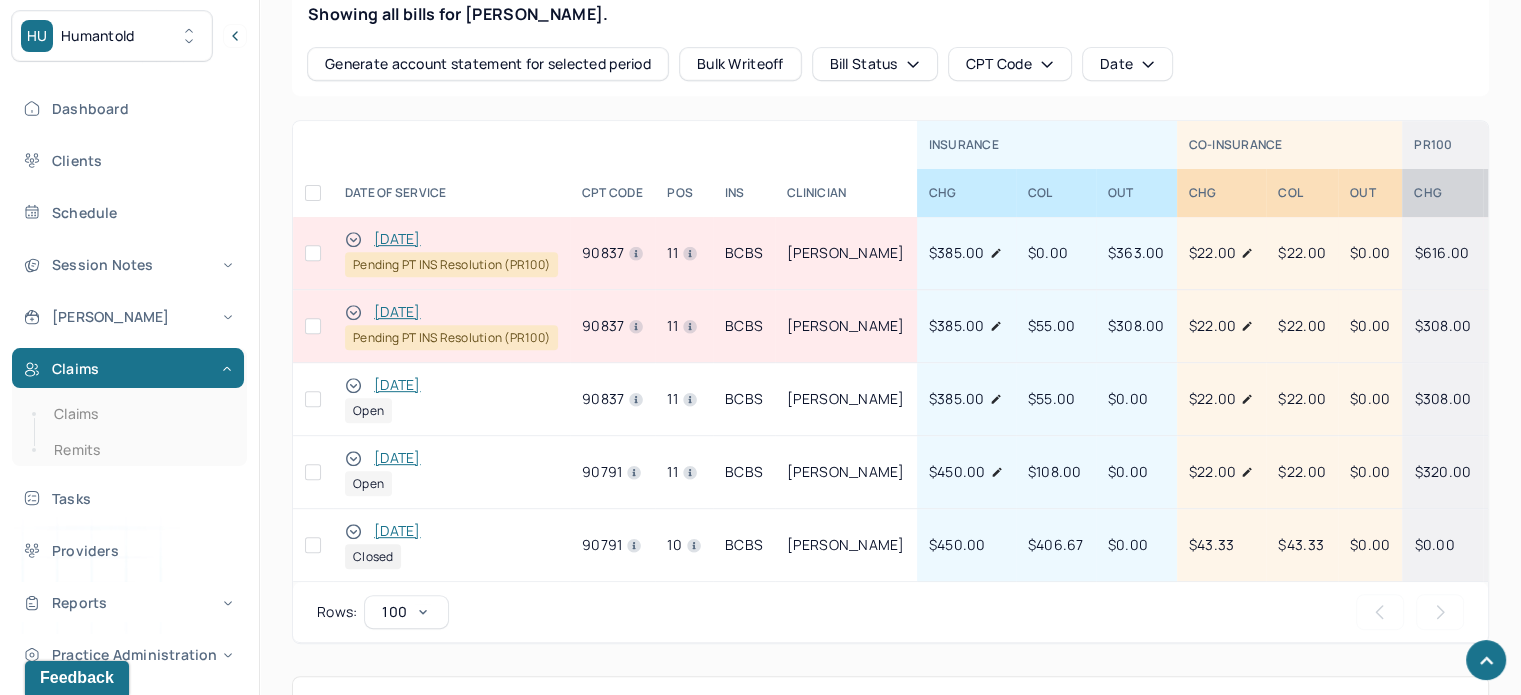 click on "[DATE]" at bounding box center [397, 385] 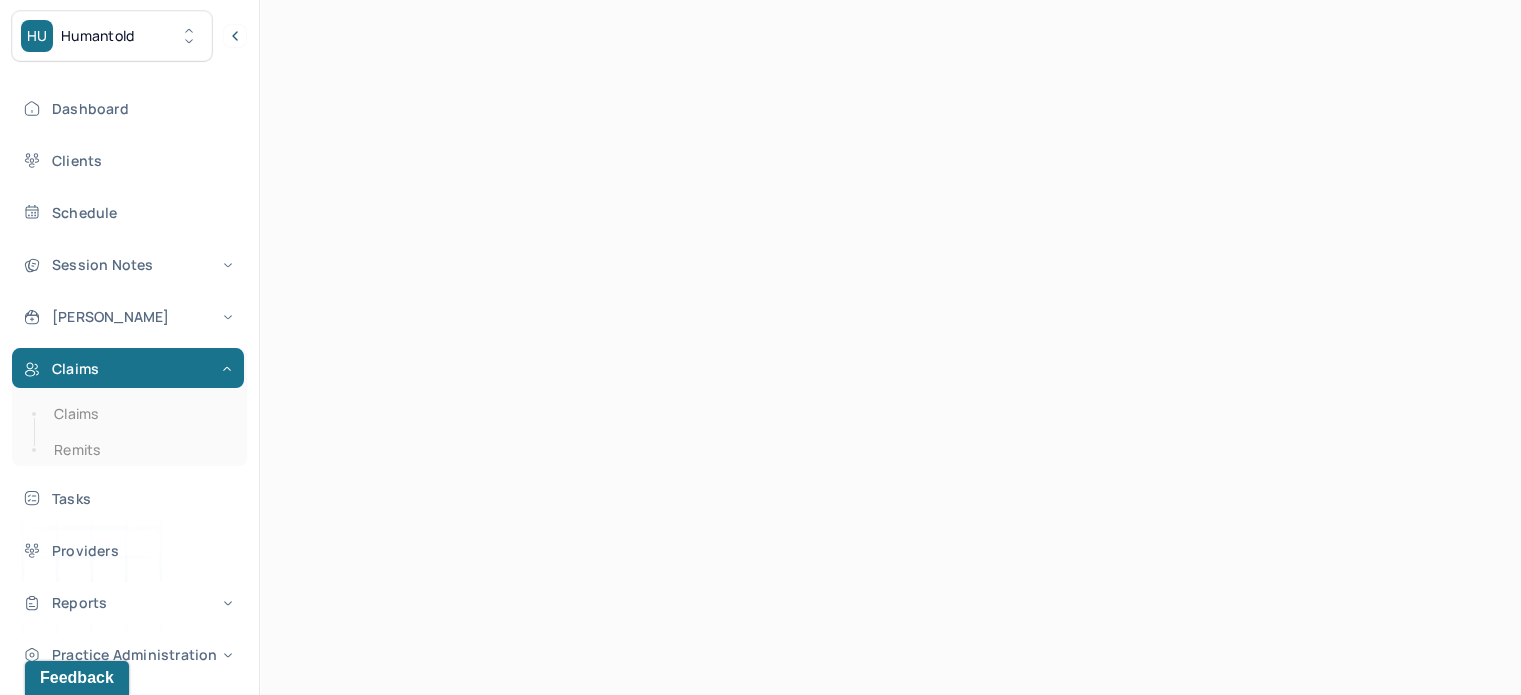 scroll, scrollTop: 0, scrollLeft: 0, axis: both 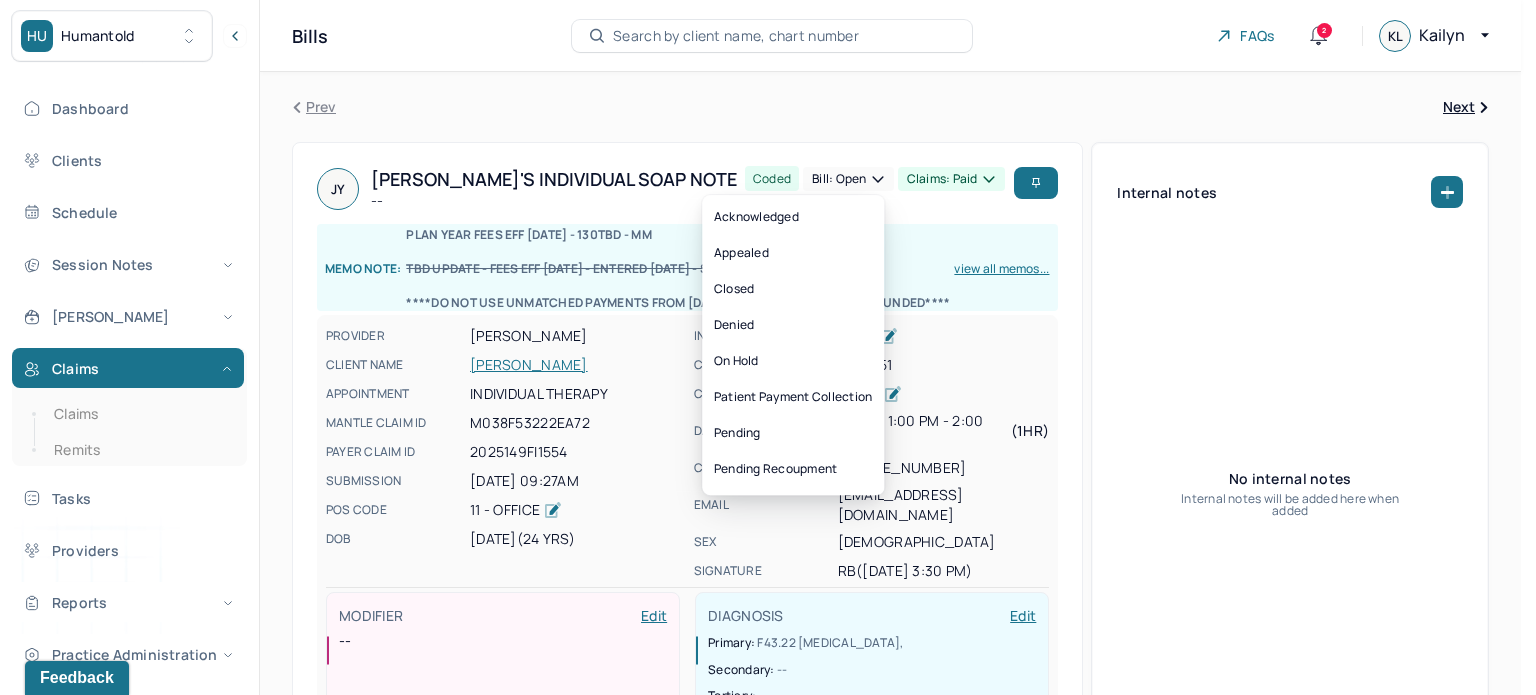 click on "Claims: paid" at bounding box center (951, 179) 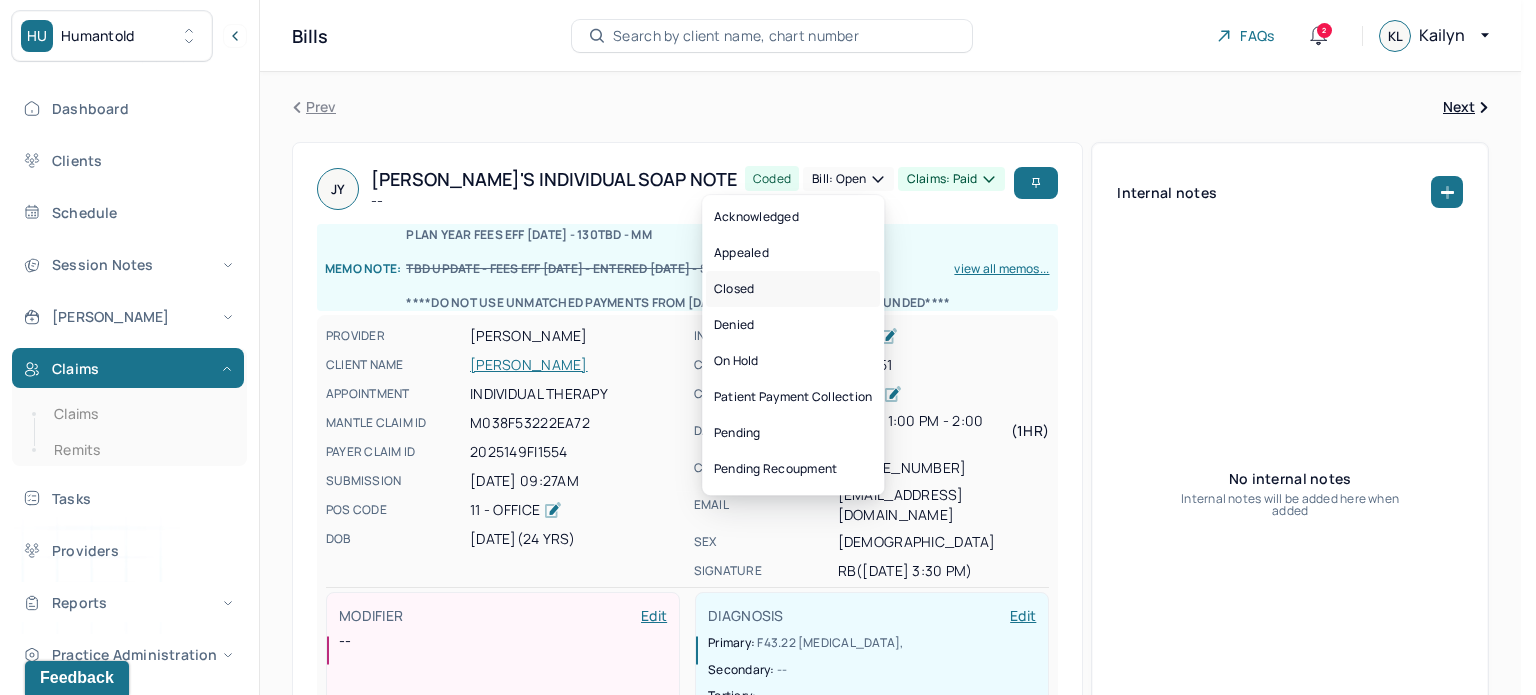 click on "Closed" at bounding box center [793, 289] 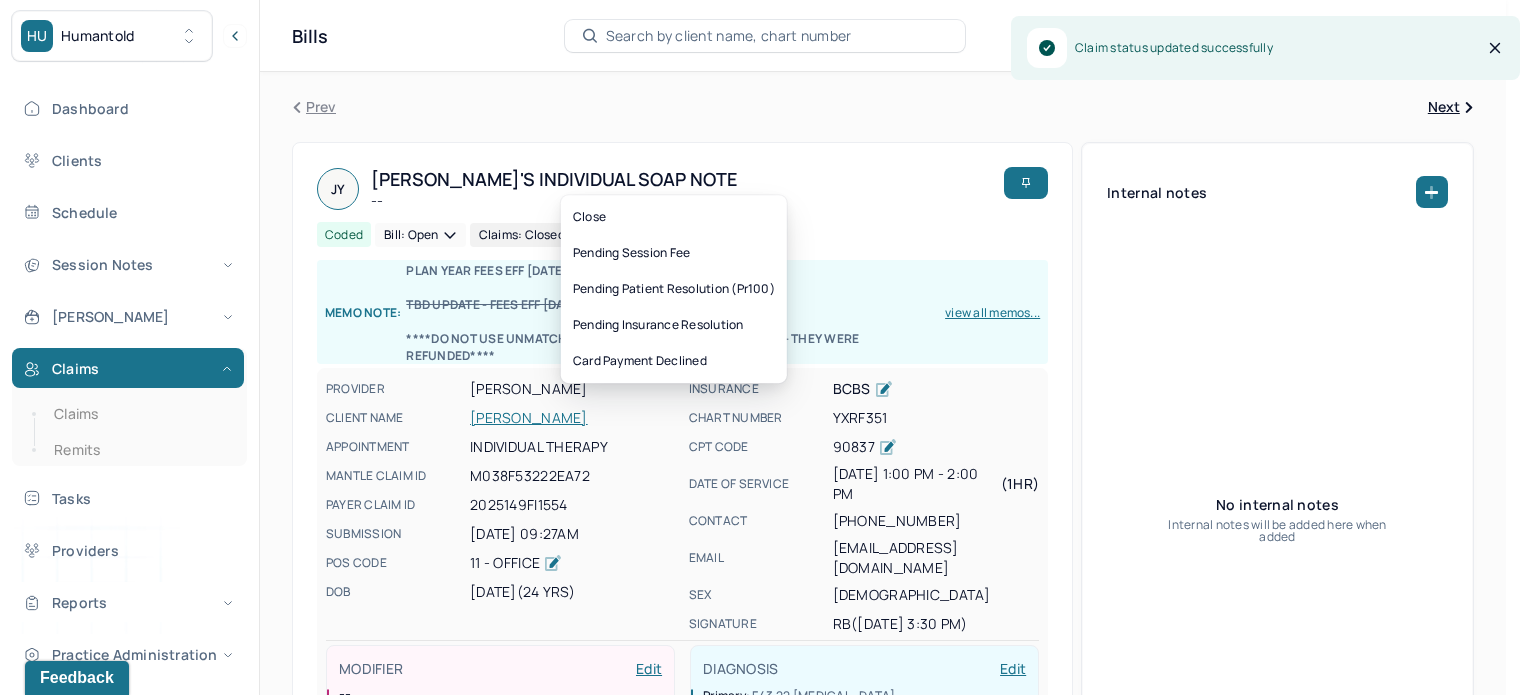 click on "Bill: Open" at bounding box center [420, 235] 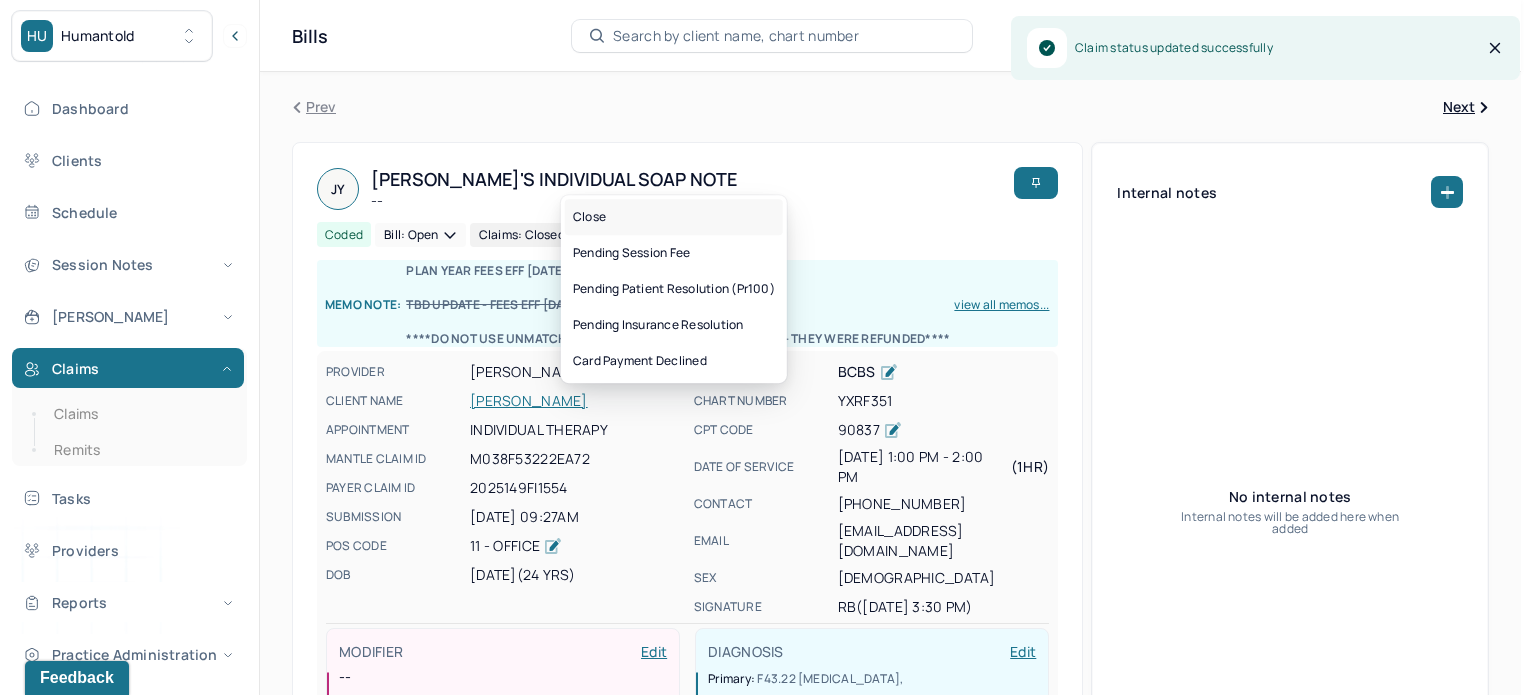 click on "Close" at bounding box center [674, 217] 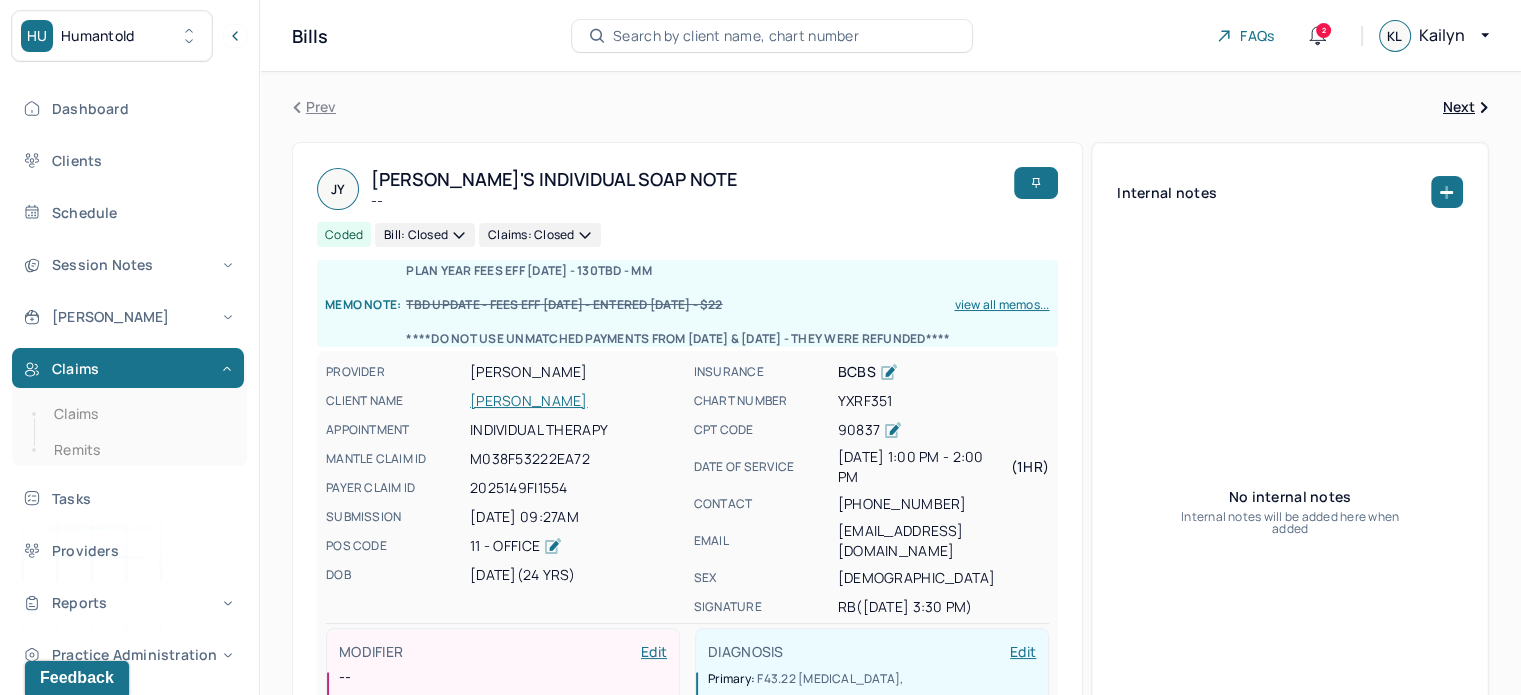 click on "Search by client name, chart number" at bounding box center (736, 36) 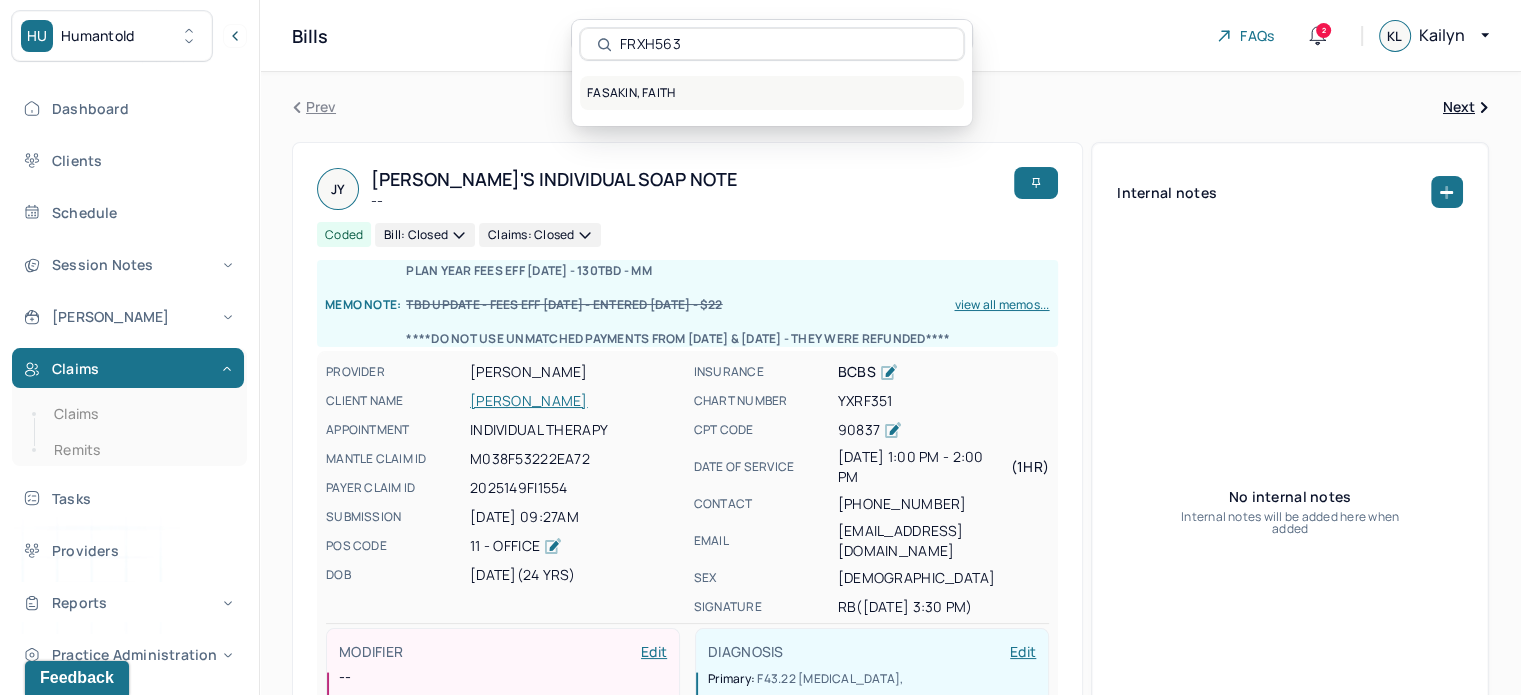 type on "FRXH563" 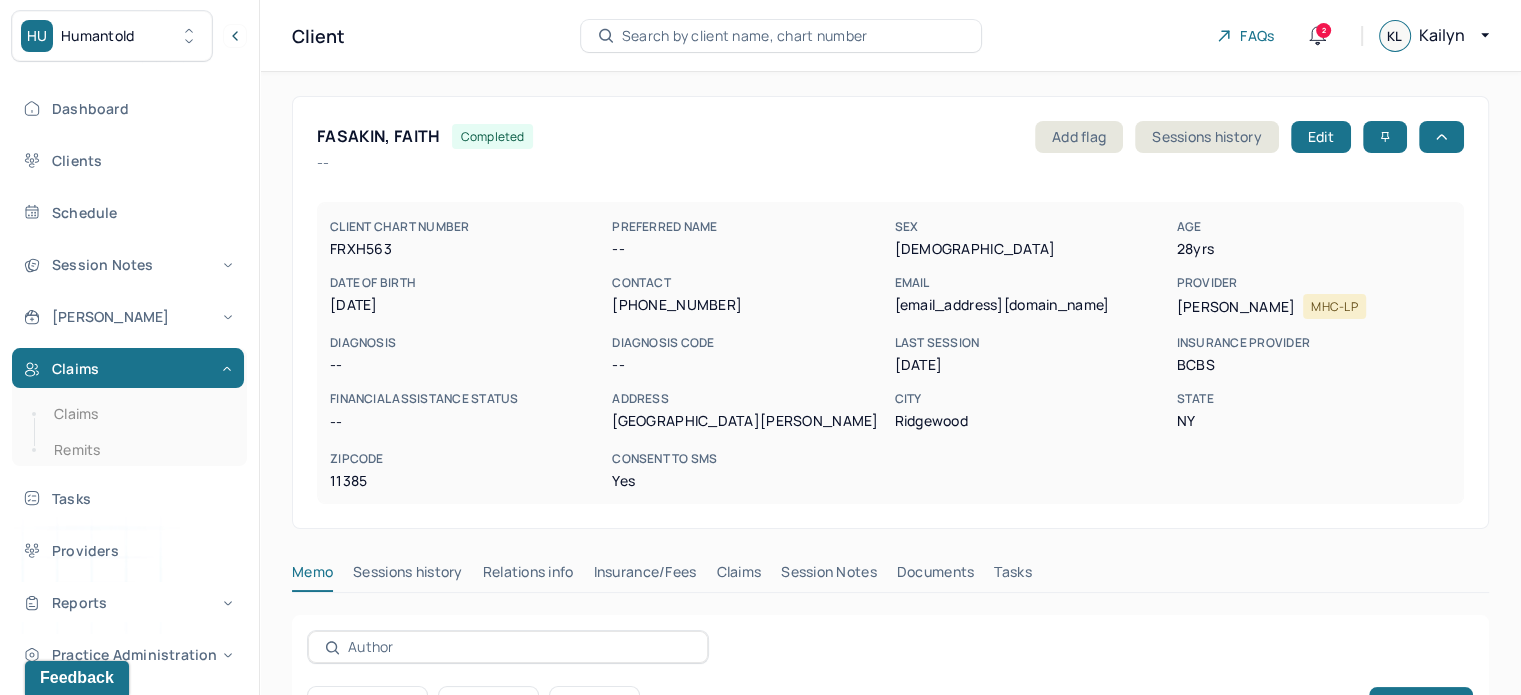 click on "Claims" at bounding box center [738, 576] 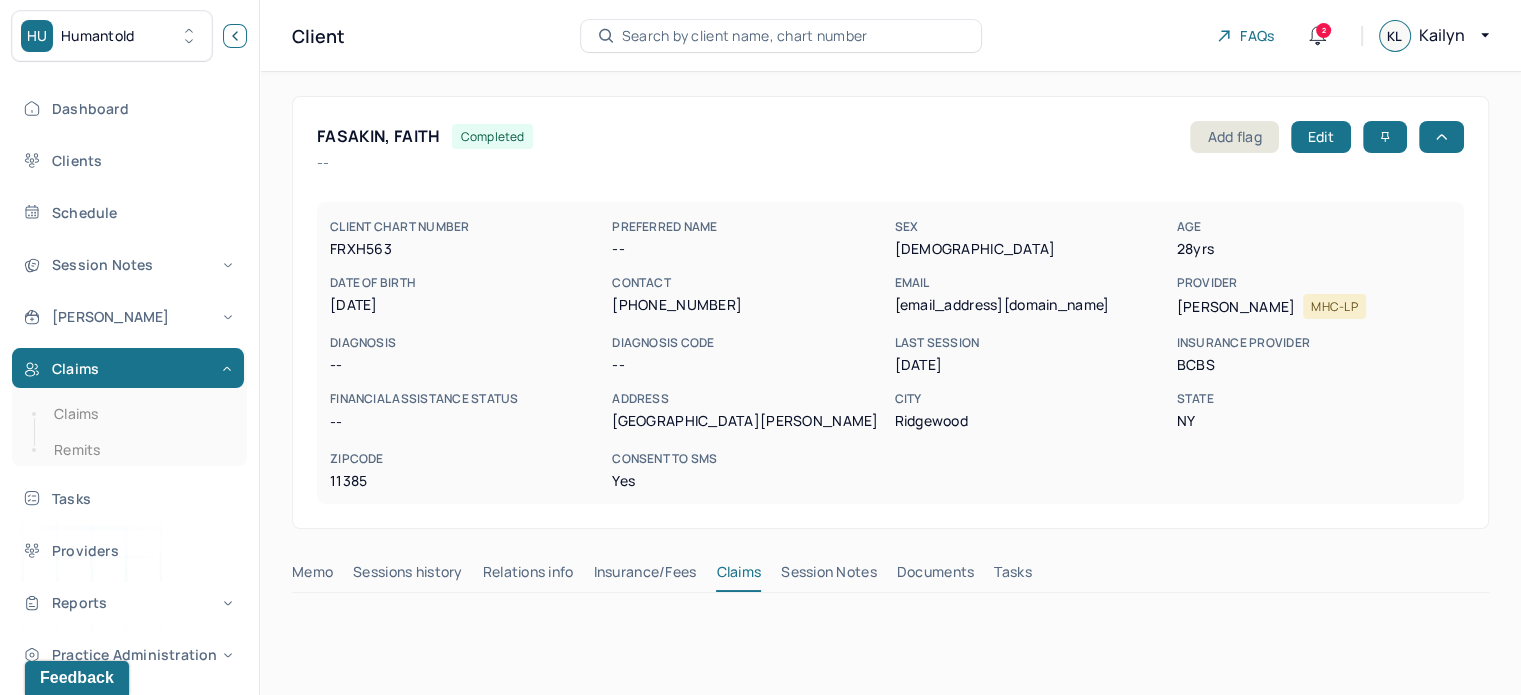 click at bounding box center (235, 36) 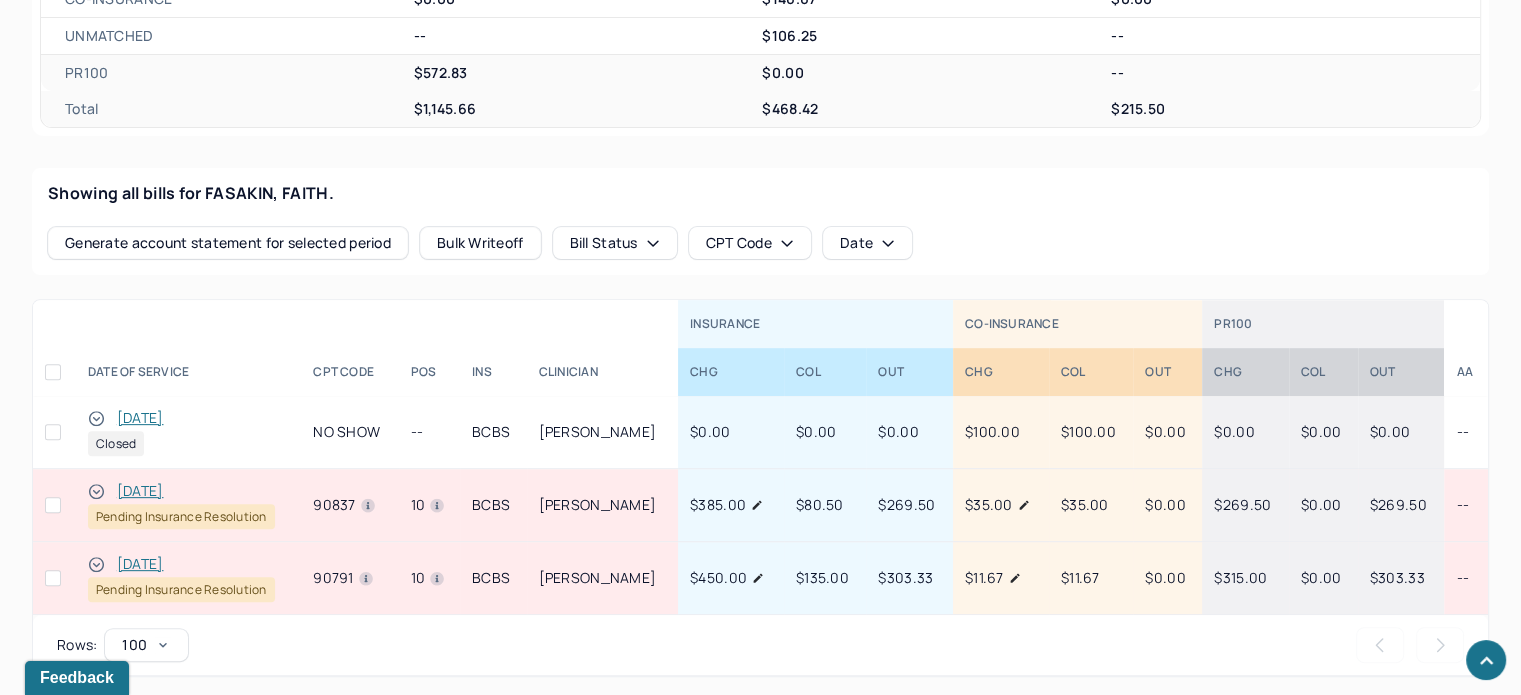 scroll, scrollTop: 700, scrollLeft: 0, axis: vertical 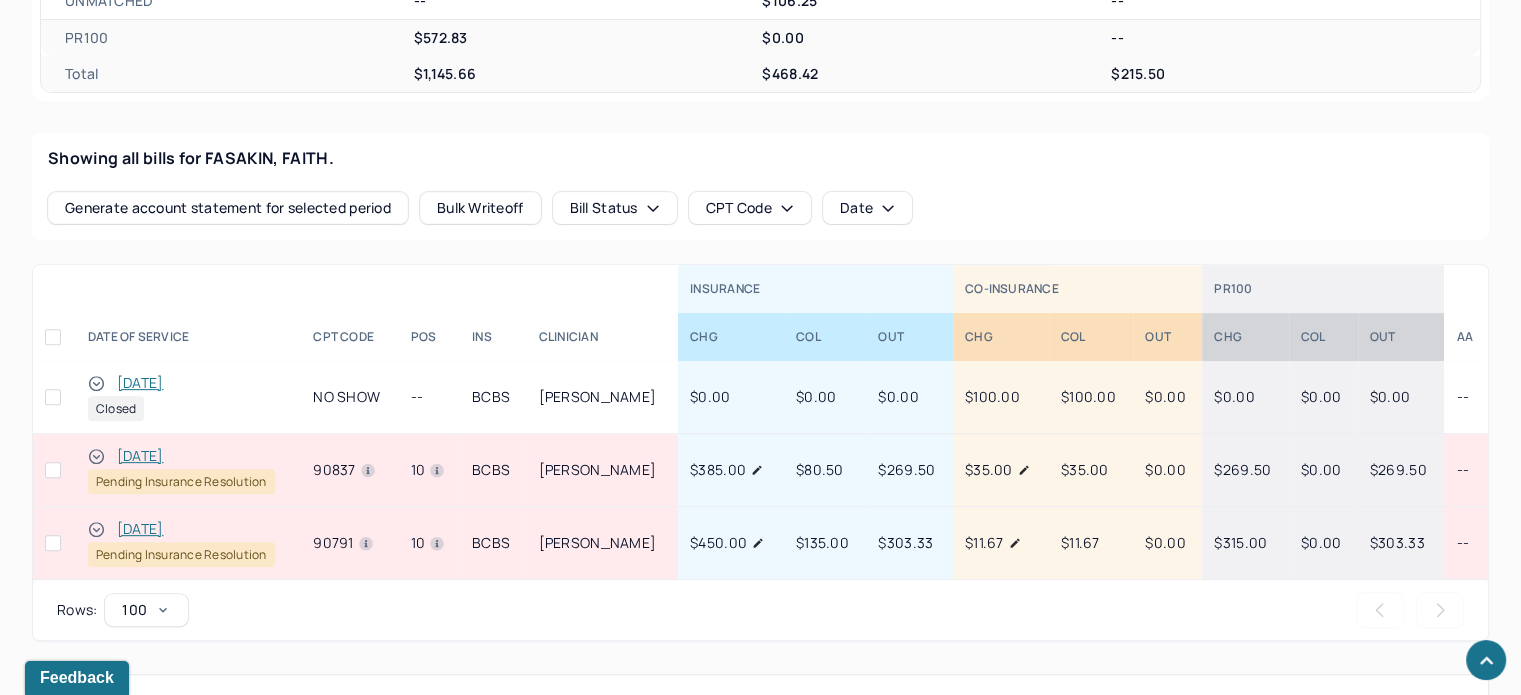 click 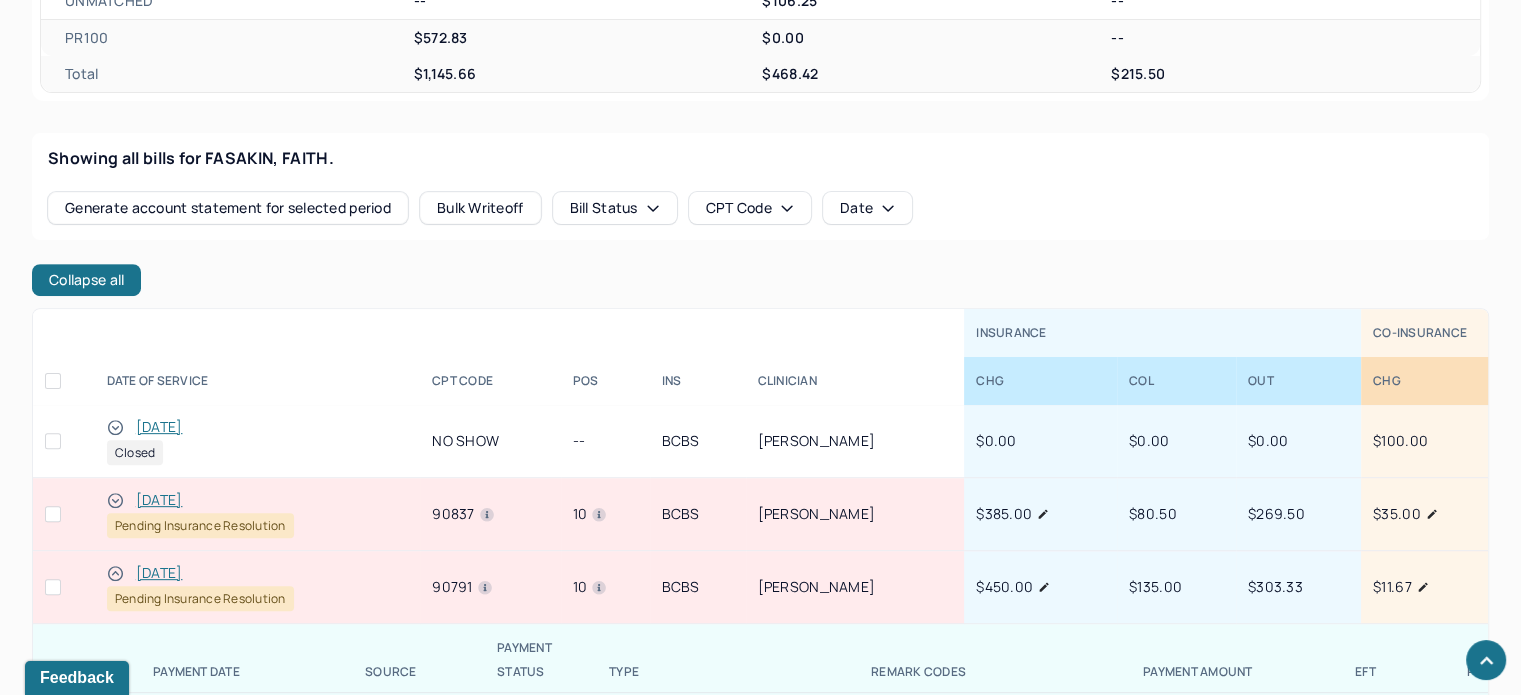 scroll, scrollTop: 150, scrollLeft: 0, axis: vertical 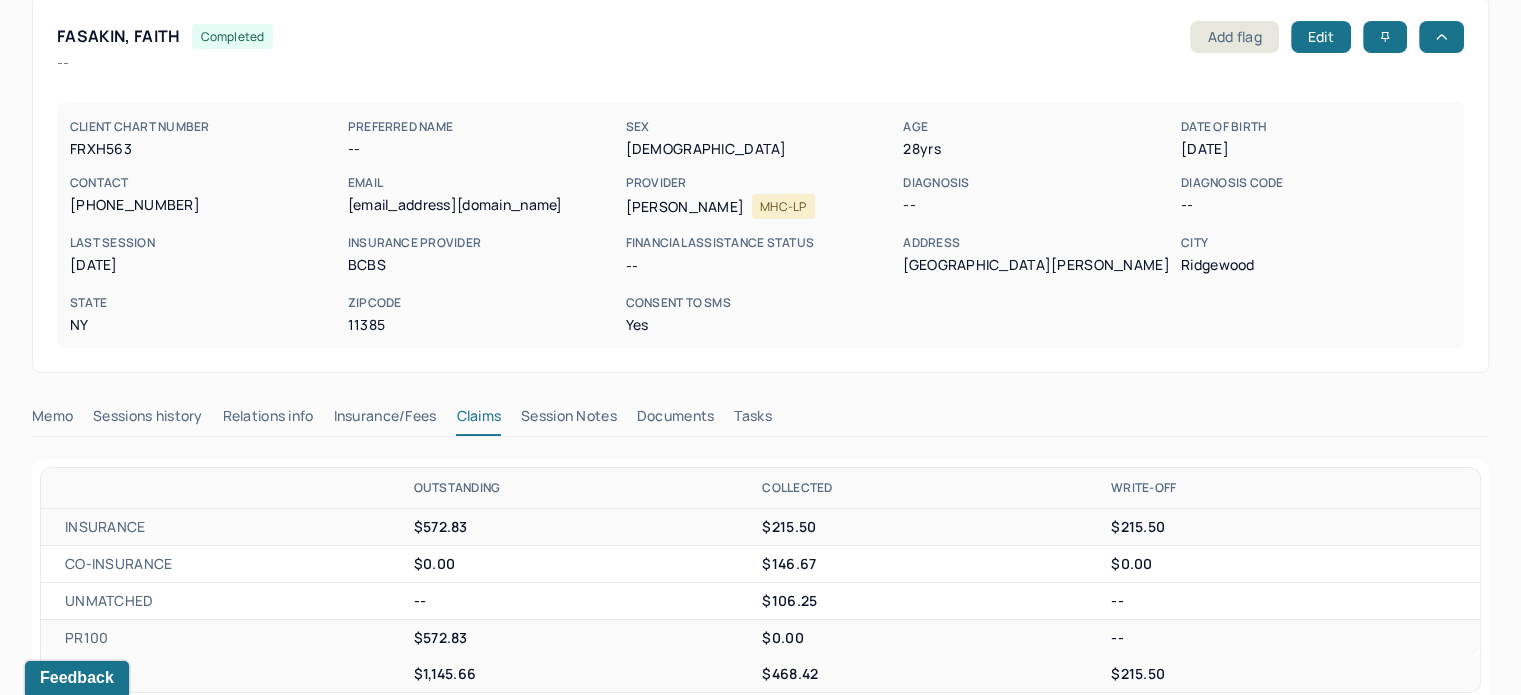 click on "FRXH563" at bounding box center (205, 149) 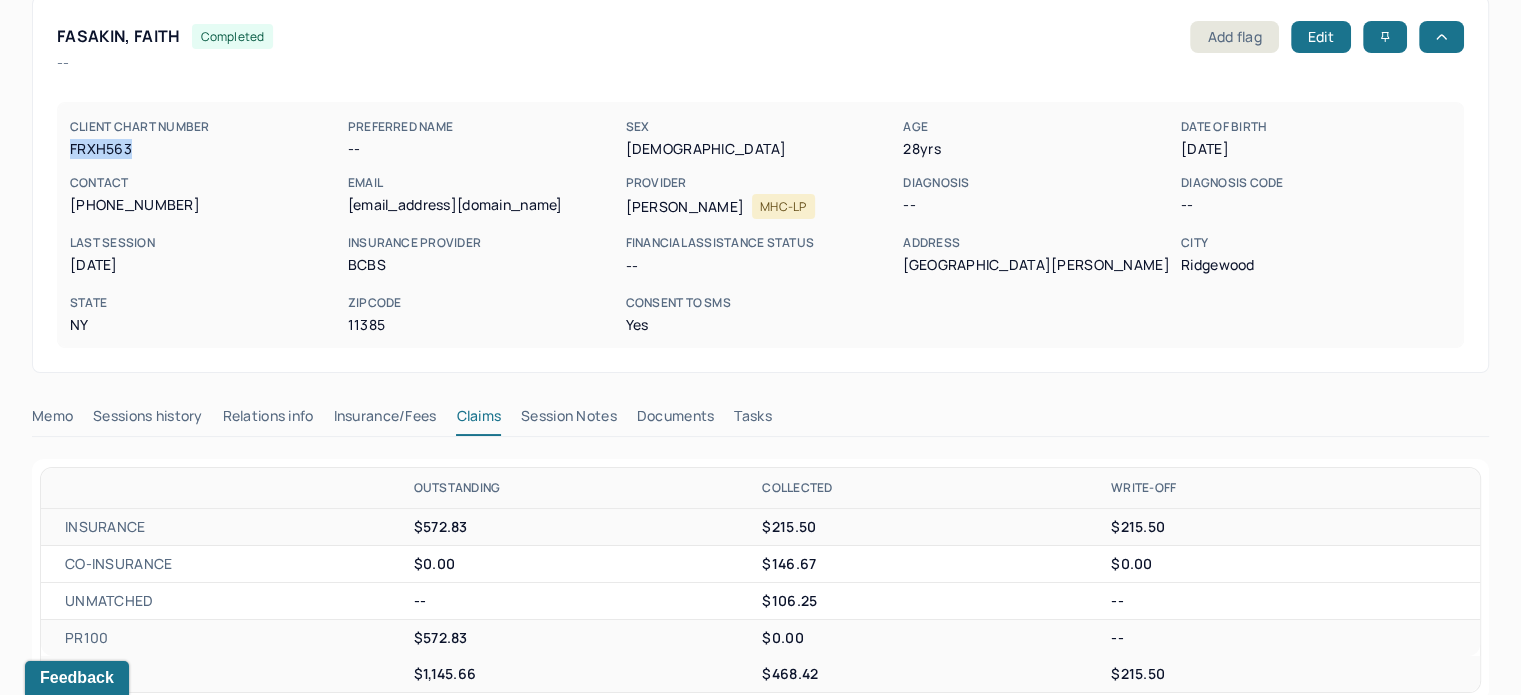 click on "FRXH563" at bounding box center (205, 149) 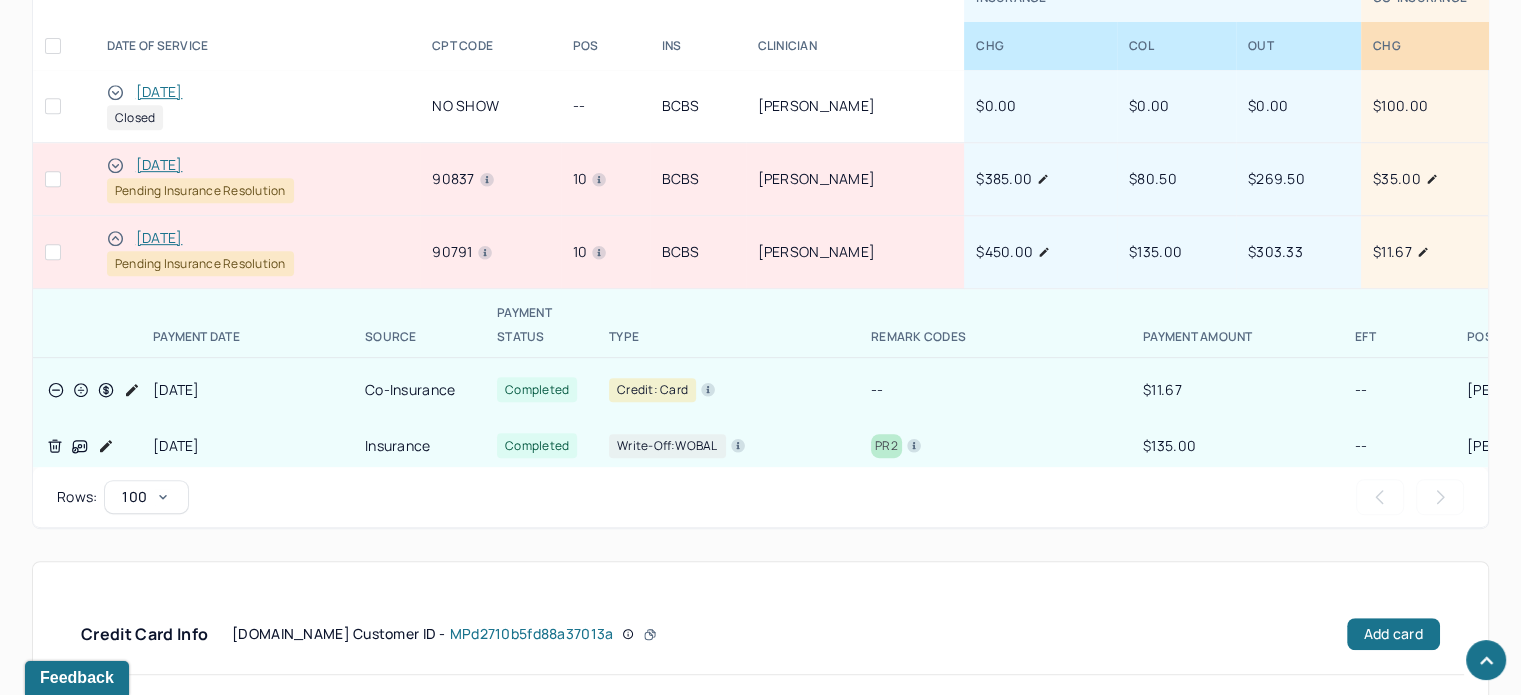 scroll, scrollTop: 1000, scrollLeft: 0, axis: vertical 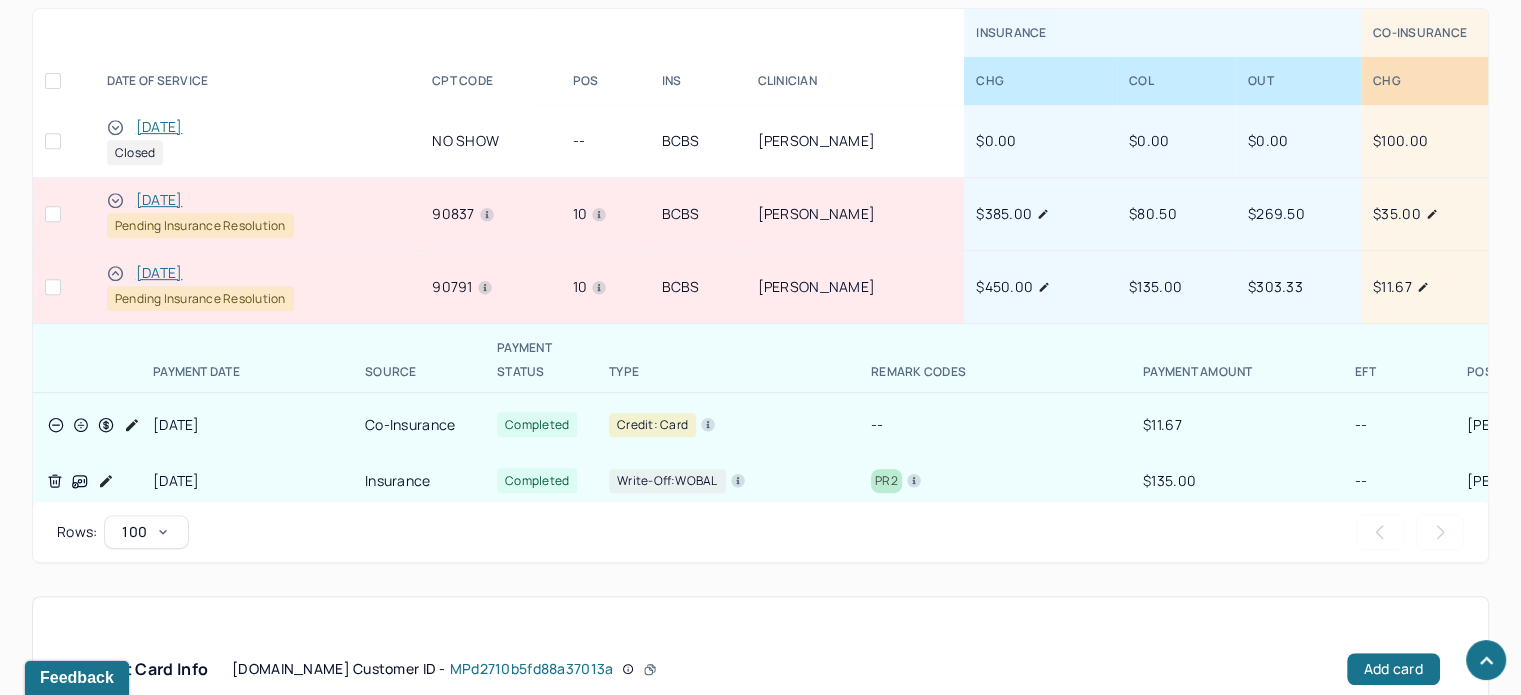 click 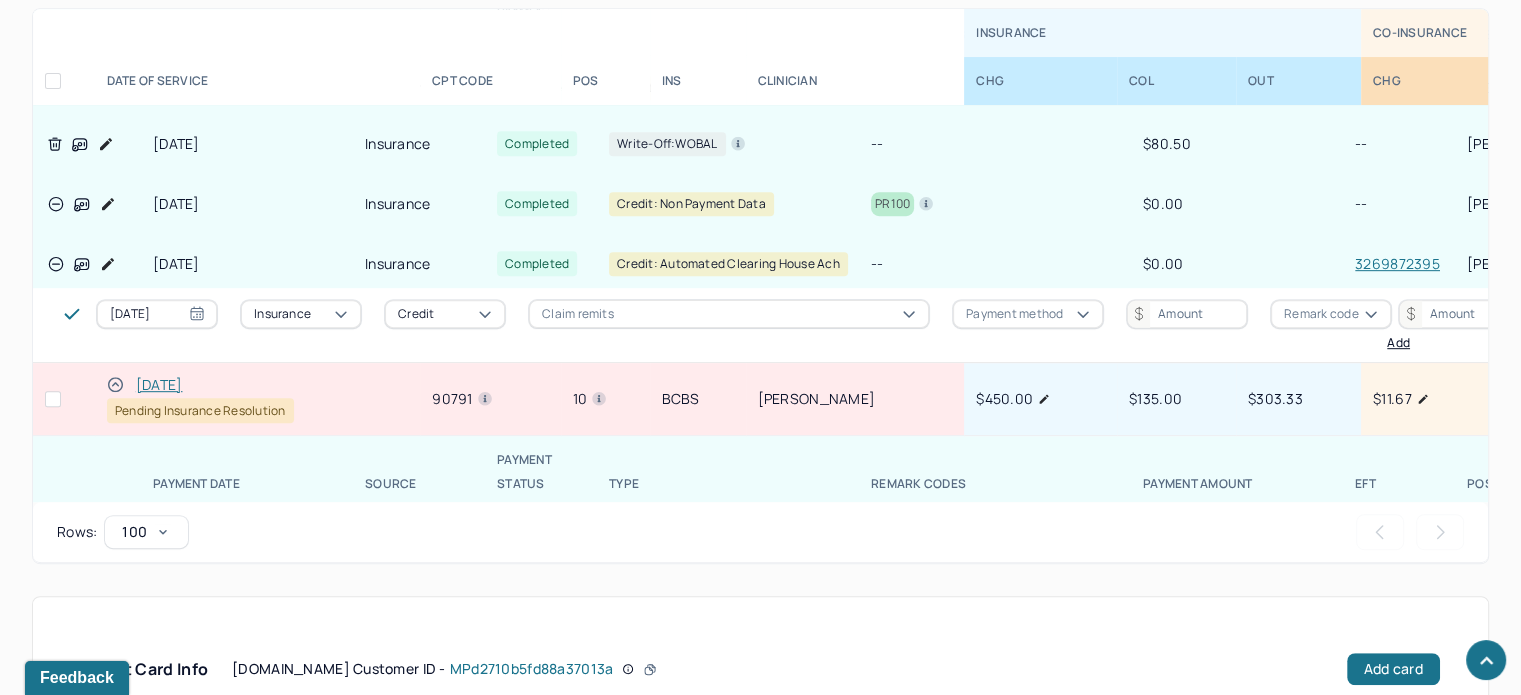 scroll, scrollTop: 300, scrollLeft: 0, axis: vertical 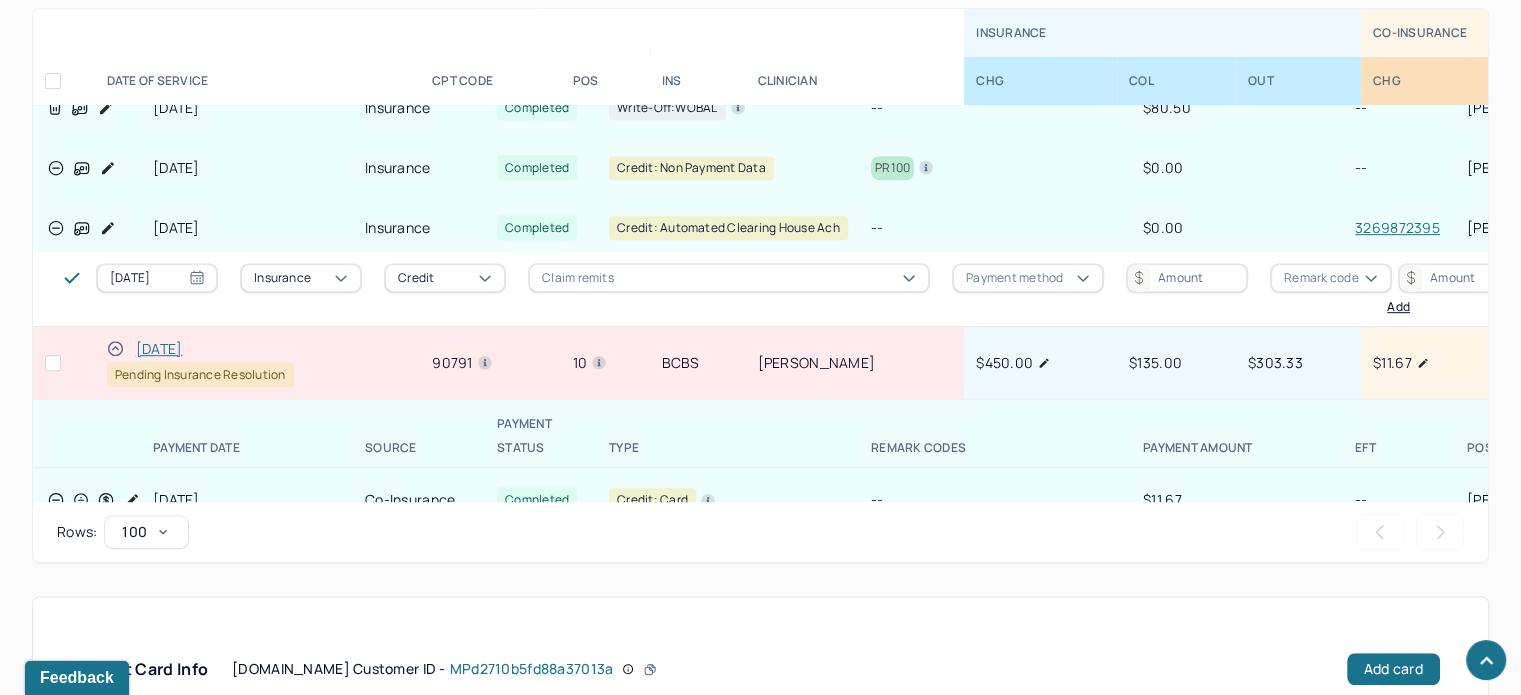 click on "[DATE]" at bounding box center (159, 349) 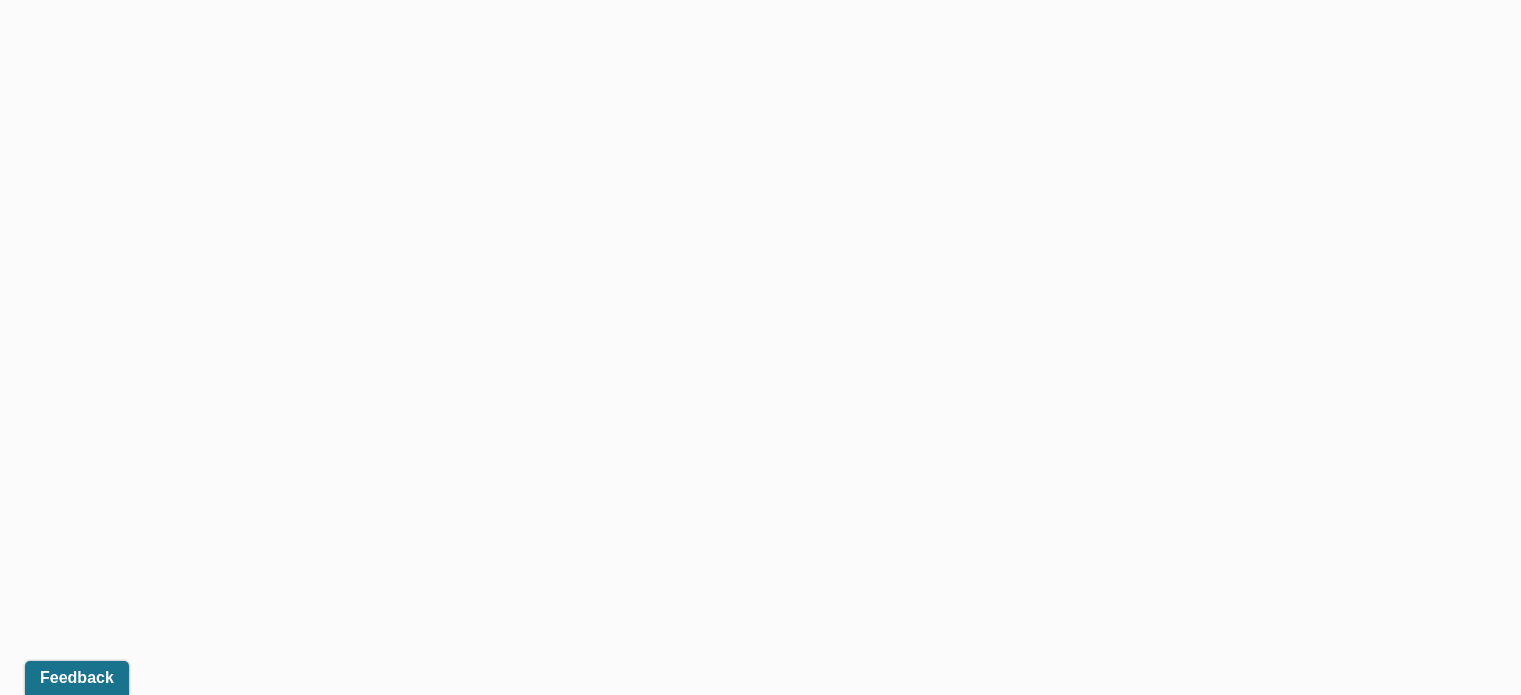 scroll, scrollTop: 0, scrollLeft: 0, axis: both 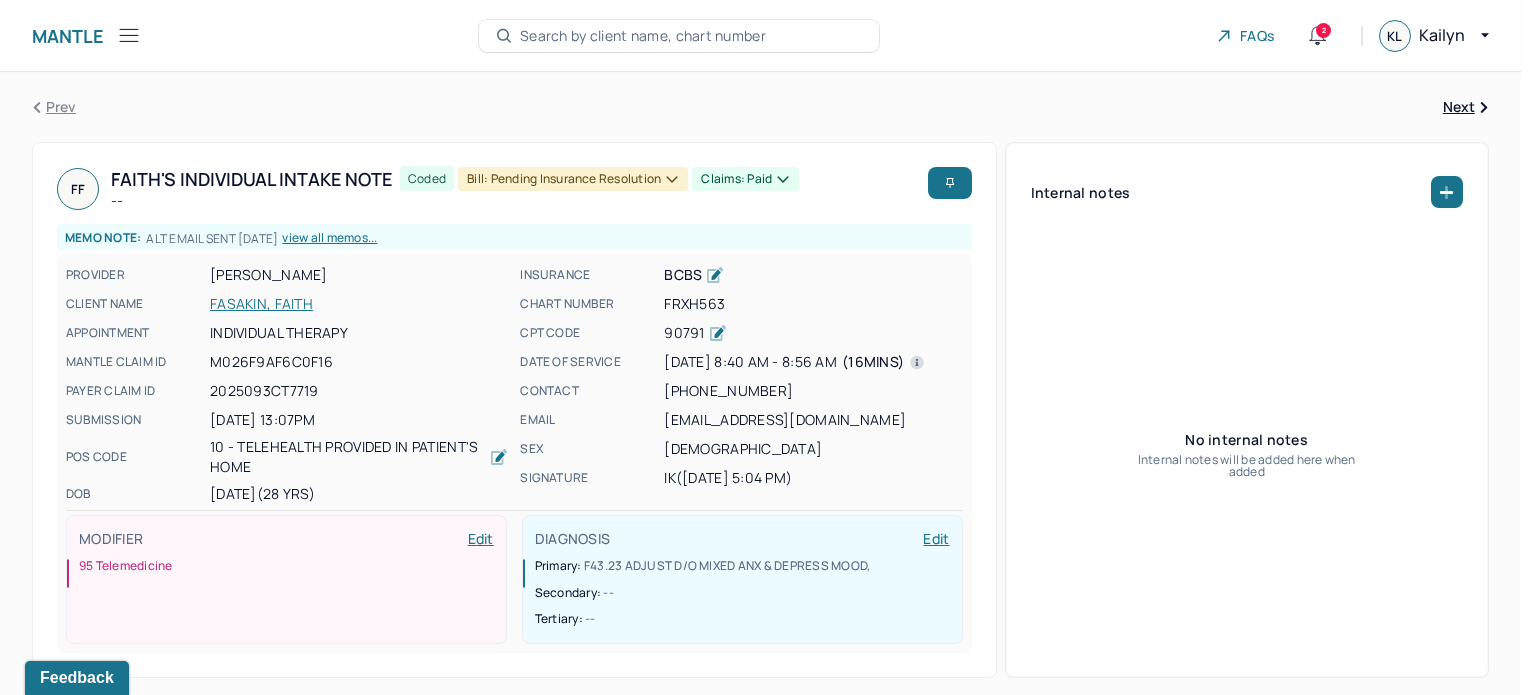 click on "Bill: Pending Insurance Resolution" at bounding box center [573, 179] 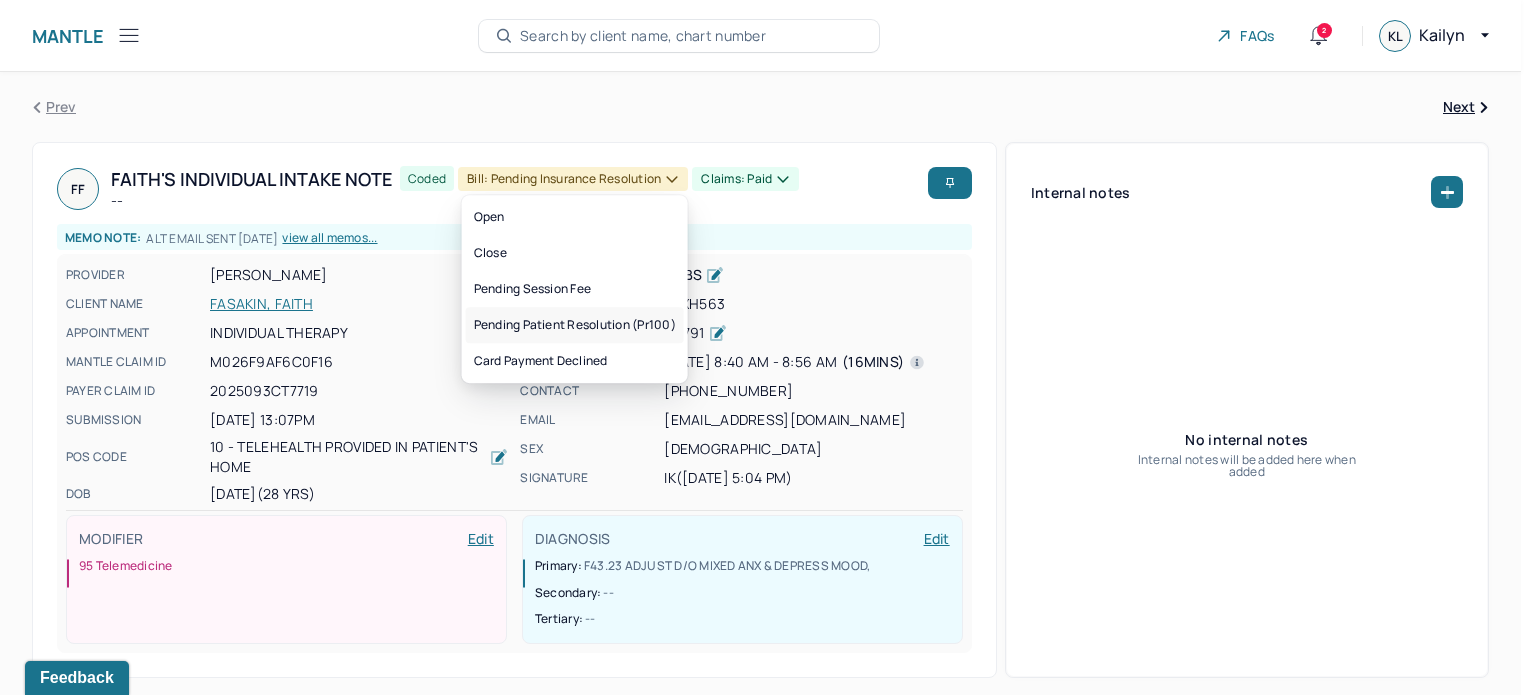 click on "Pending patient resolution (pr100)" at bounding box center (575, 325) 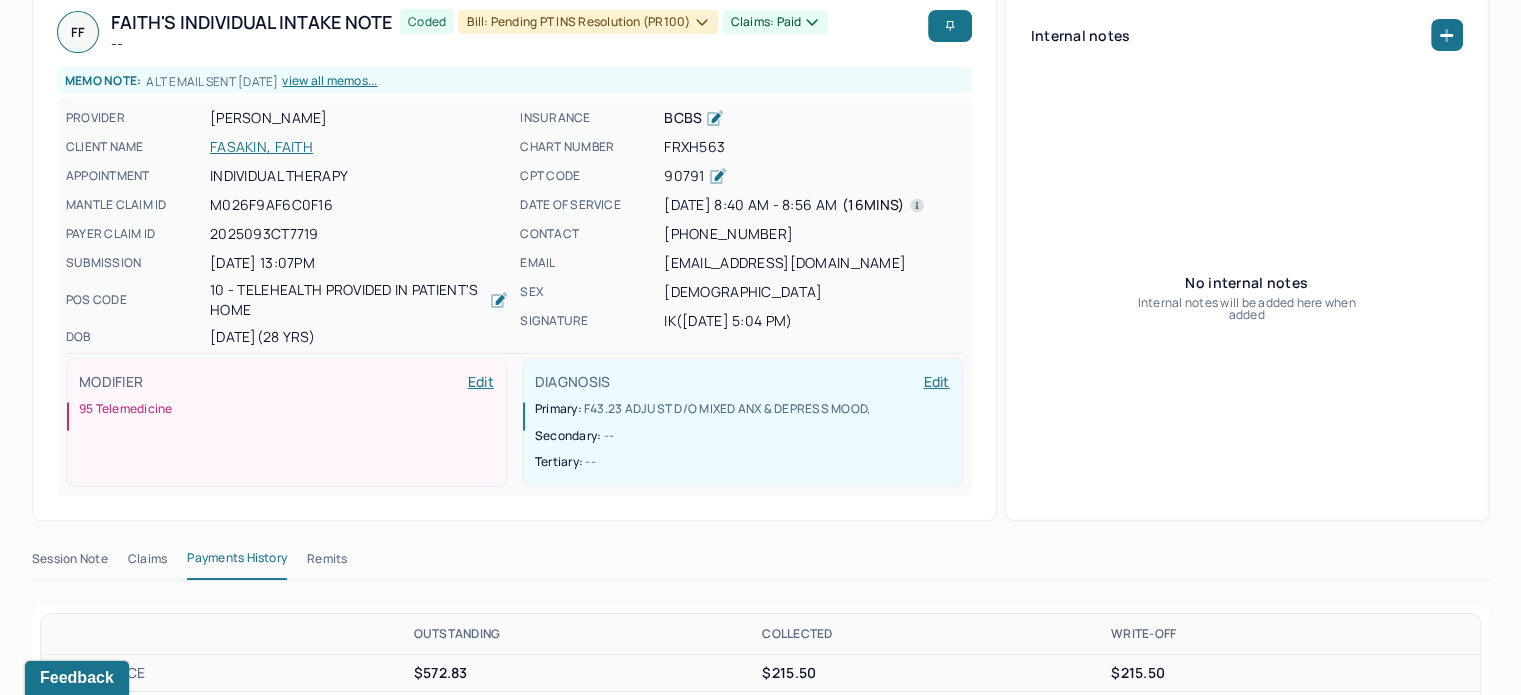 scroll, scrollTop: 0, scrollLeft: 0, axis: both 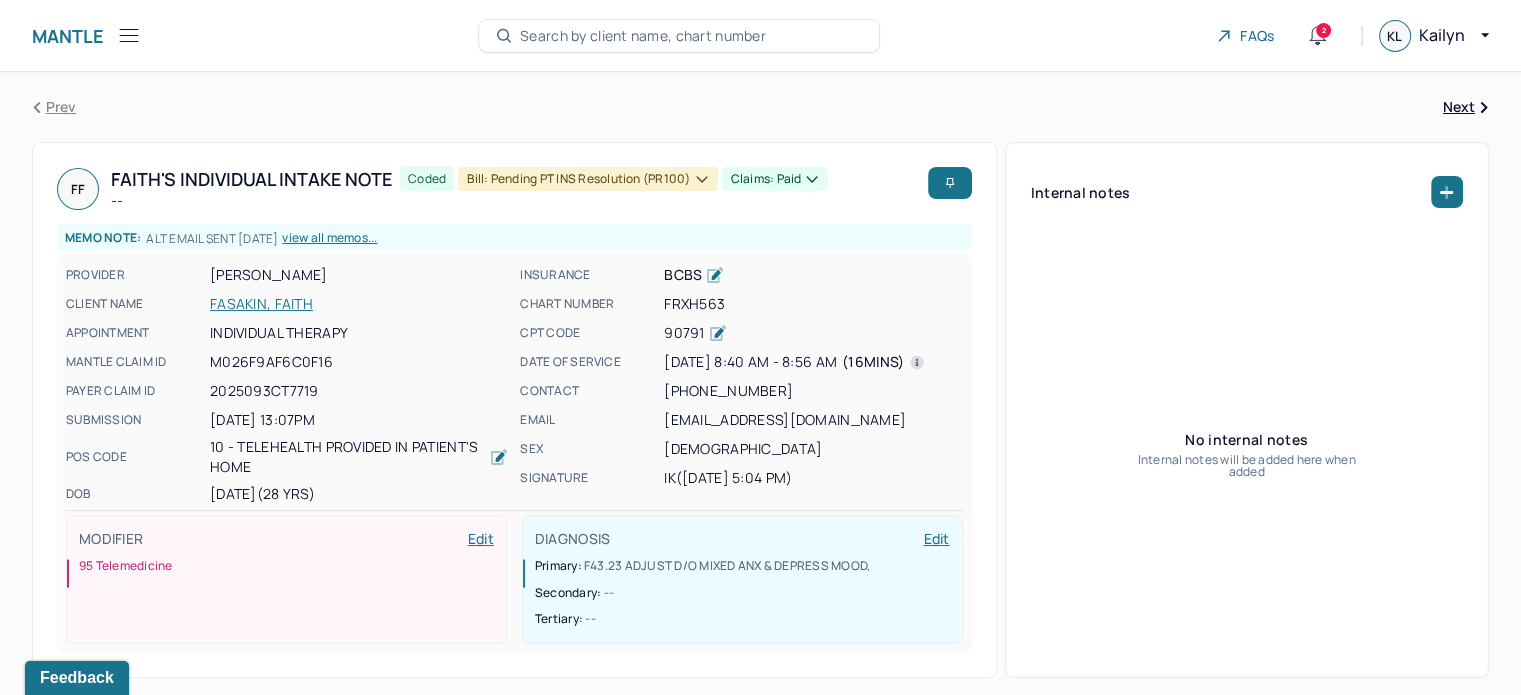 click on "CLIENT NAME [PERSON_NAME]" at bounding box center [287, 304] 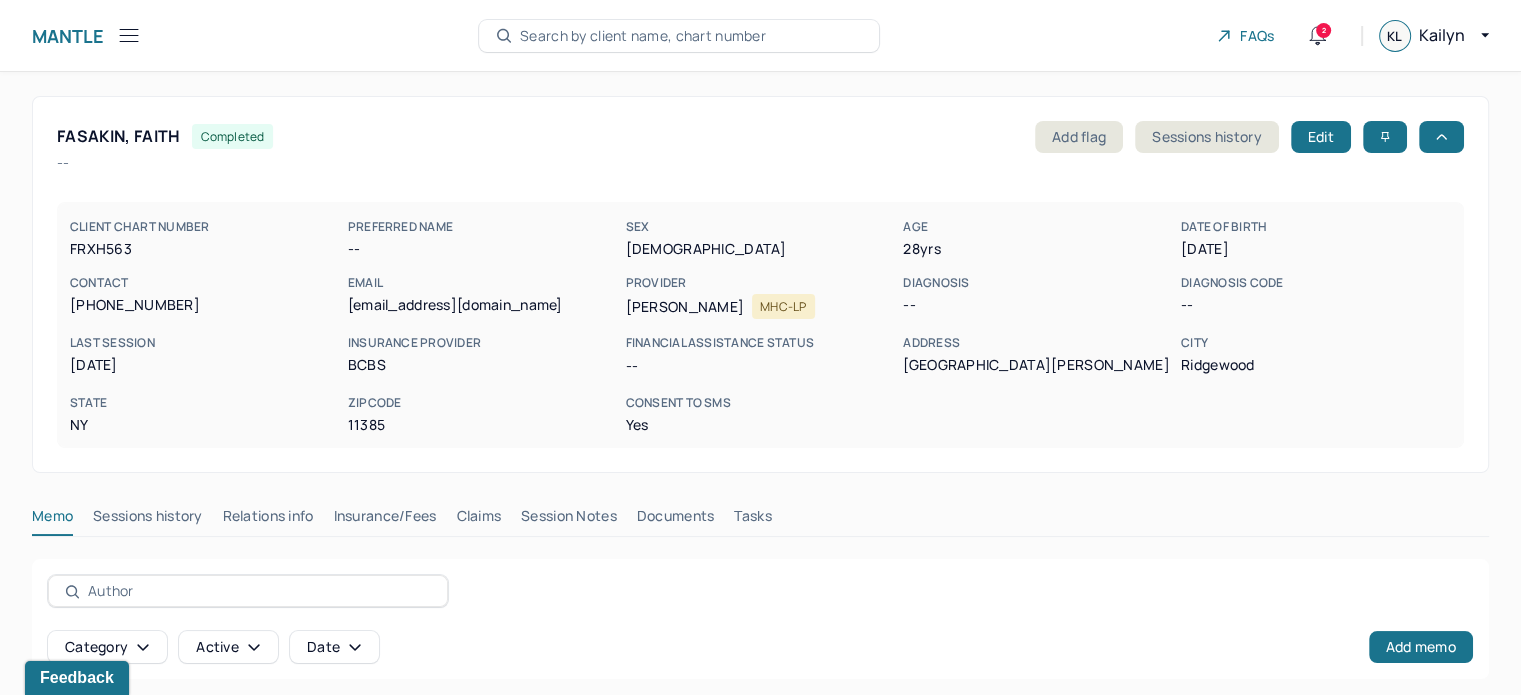 drag, startPoint x: 472, startPoint y: 509, endPoint x: 514, endPoint y: 500, distance: 42.953465 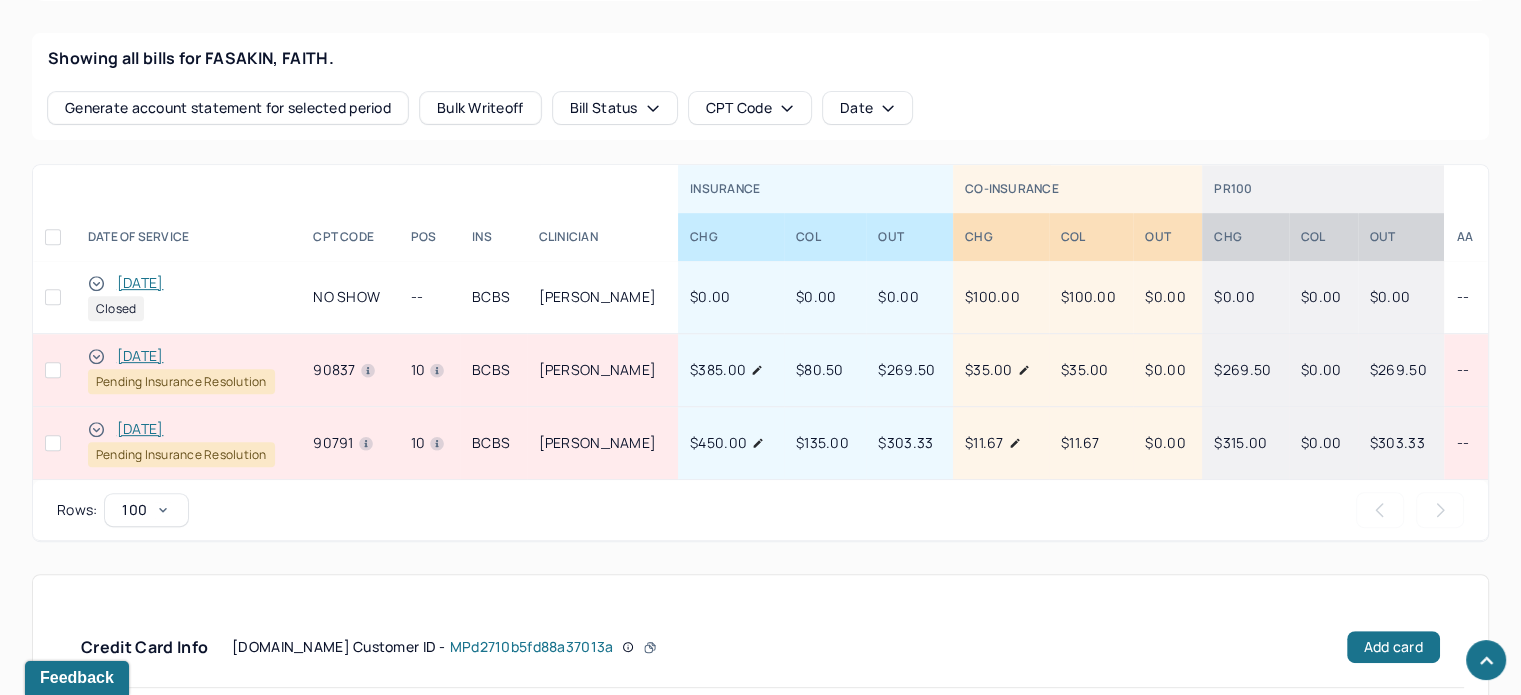 click on "[DATE]" at bounding box center (140, 356) 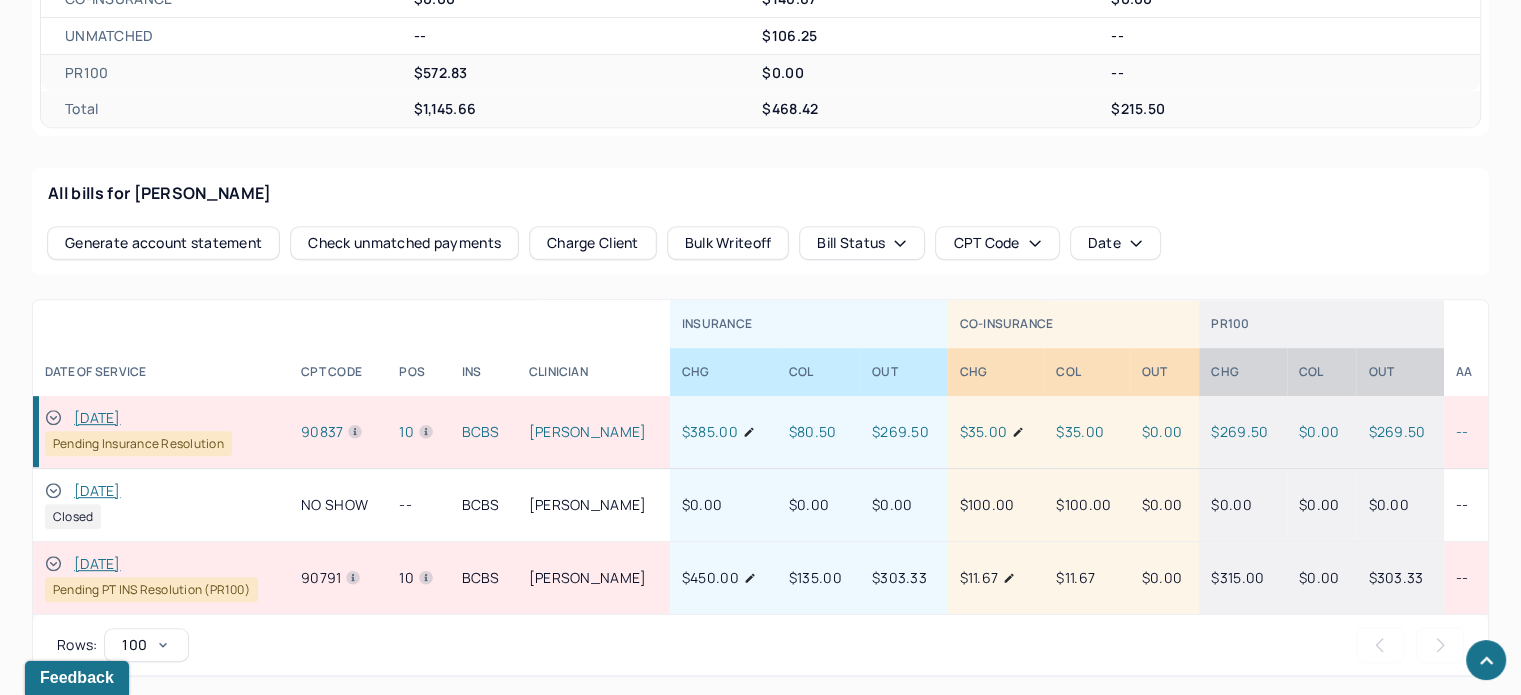 scroll, scrollTop: 468, scrollLeft: 0, axis: vertical 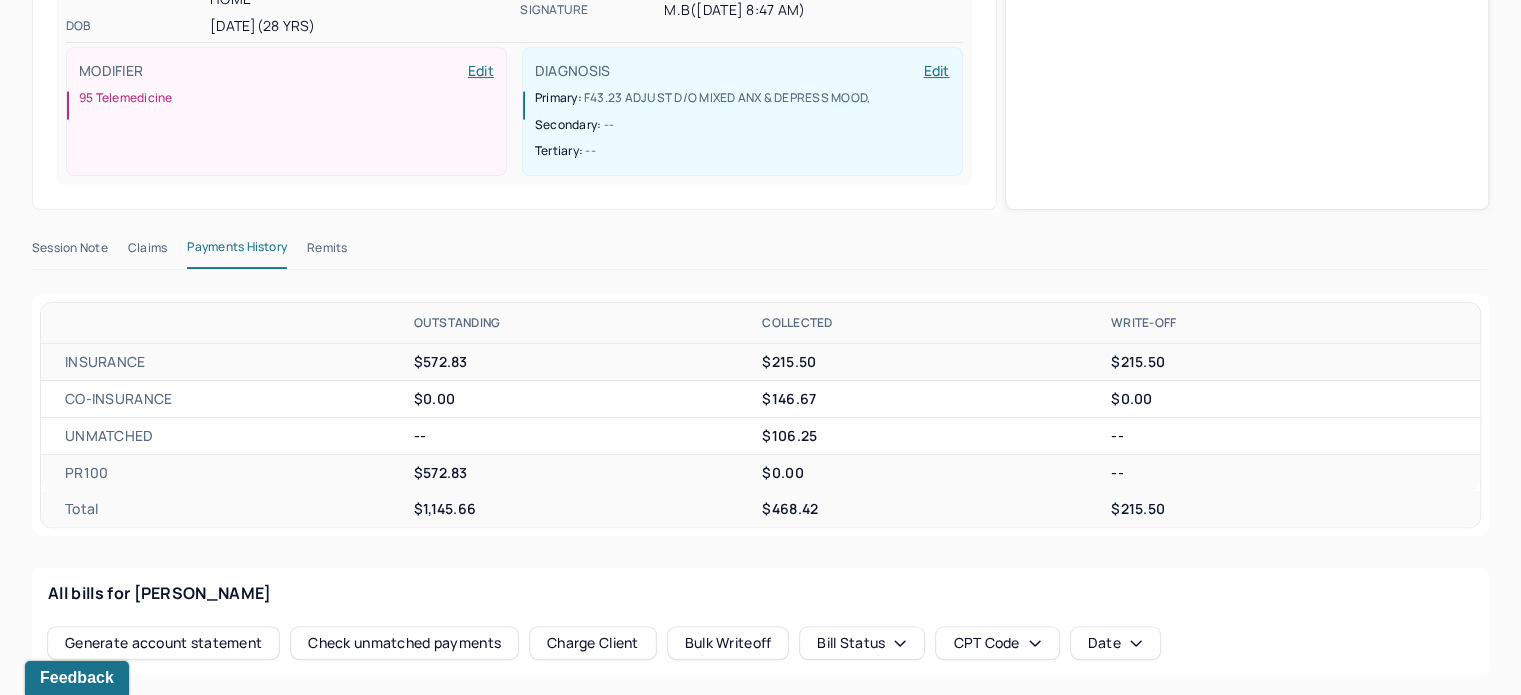 click on "Remits" at bounding box center [327, 252] 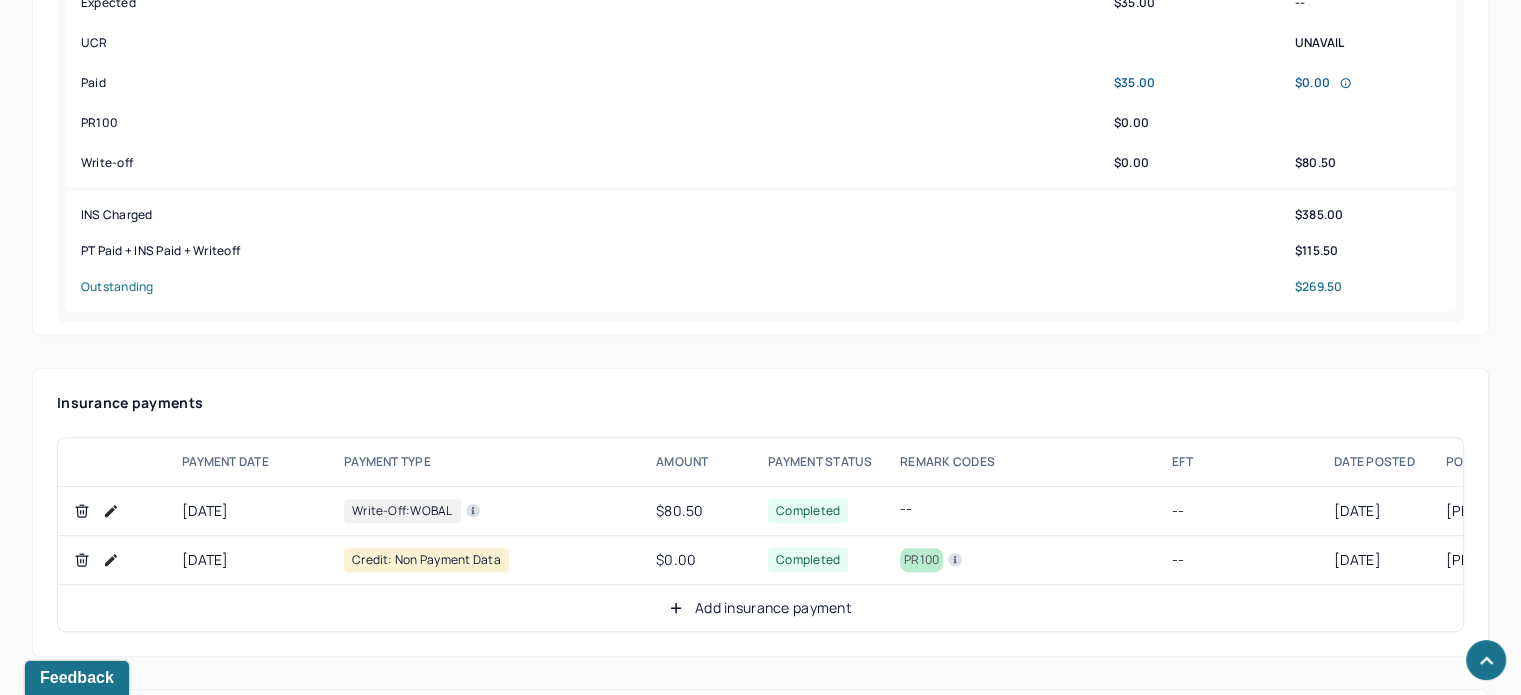 scroll, scrollTop: 1168, scrollLeft: 0, axis: vertical 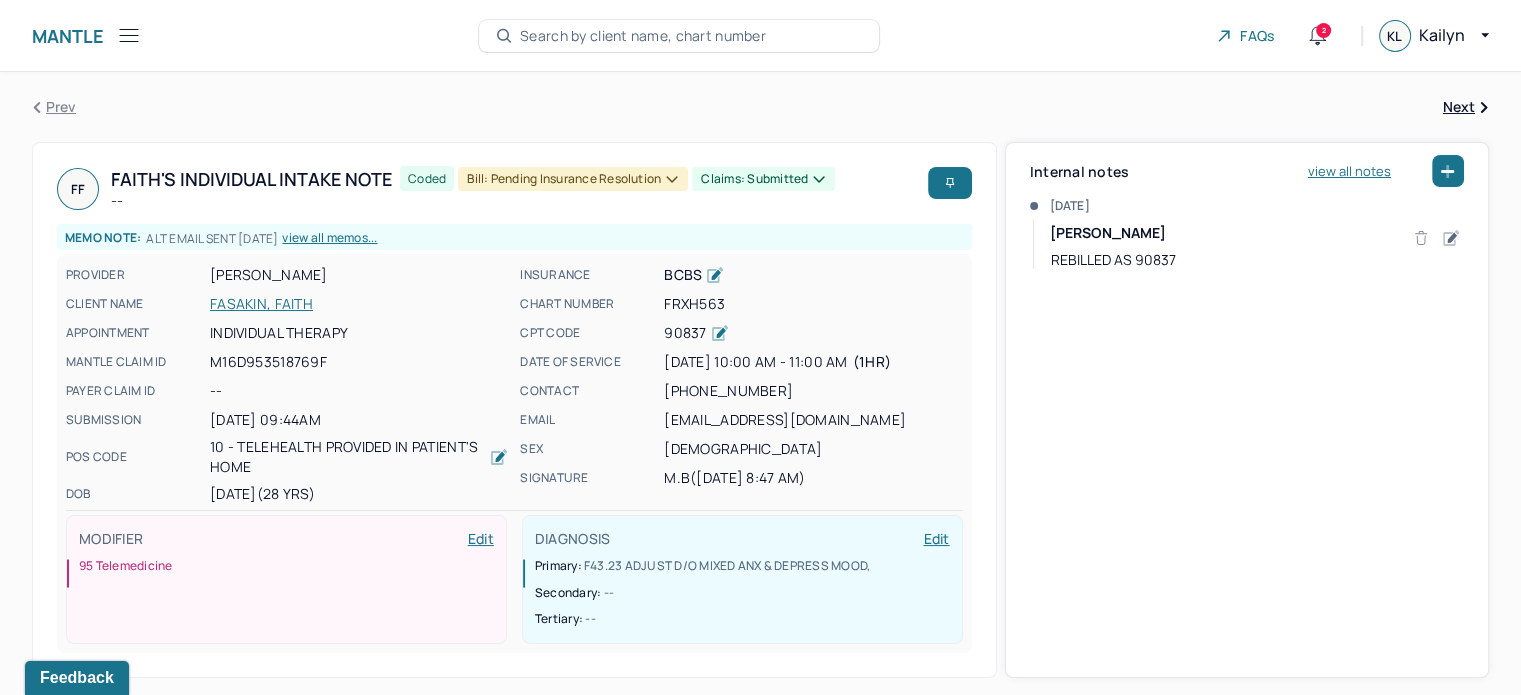 click on "Bill: Pending Insurance Resolution" at bounding box center (573, 179) 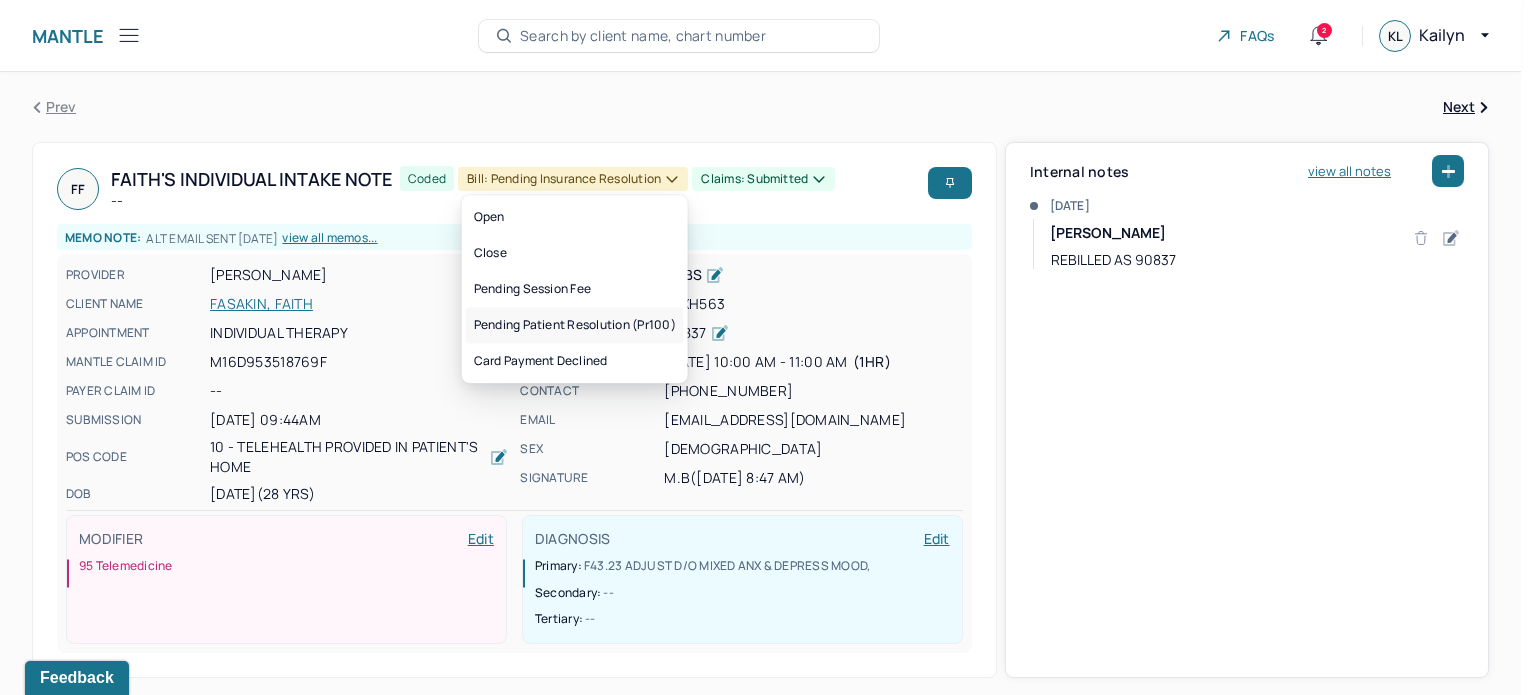 click on "Pending patient resolution (pr100)" at bounding box center (575, 325) 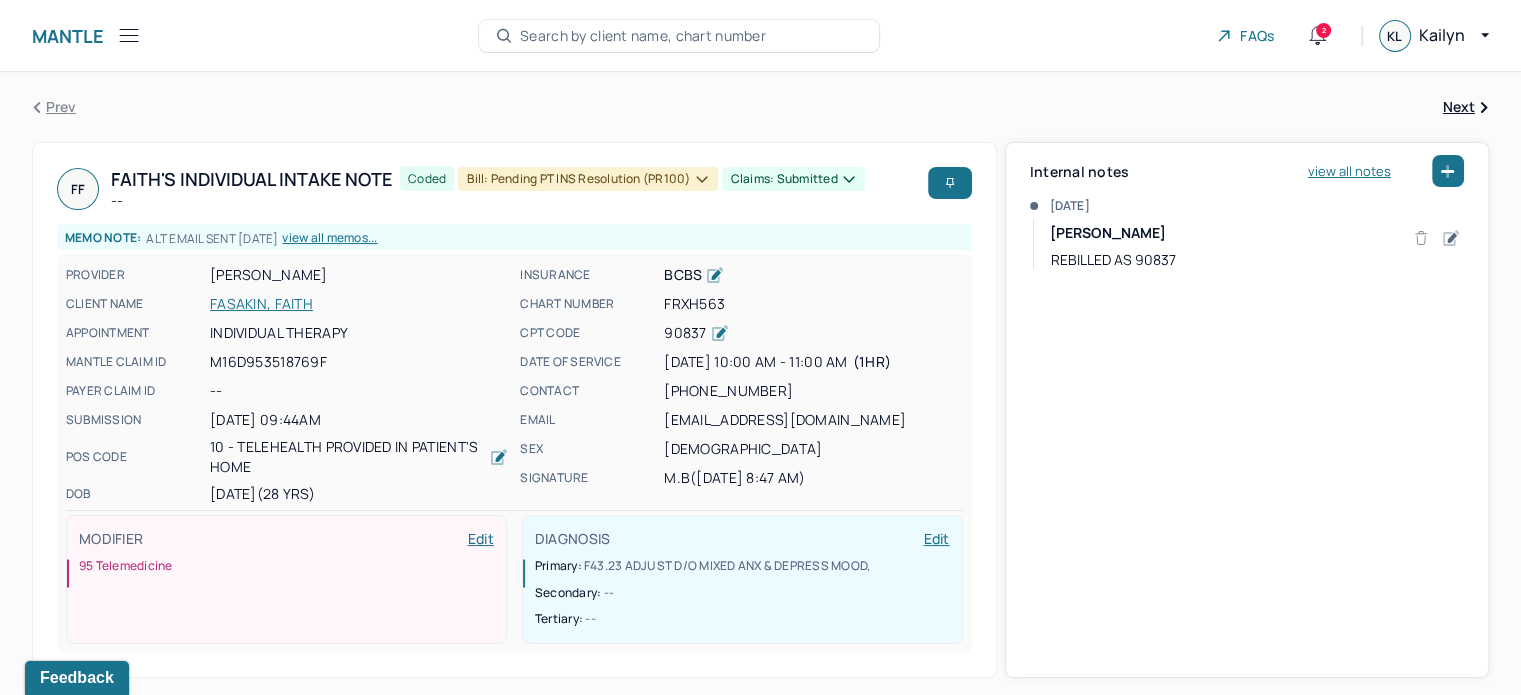 click on "FASAKIN, FAITH" at bounding box center (359, 304) 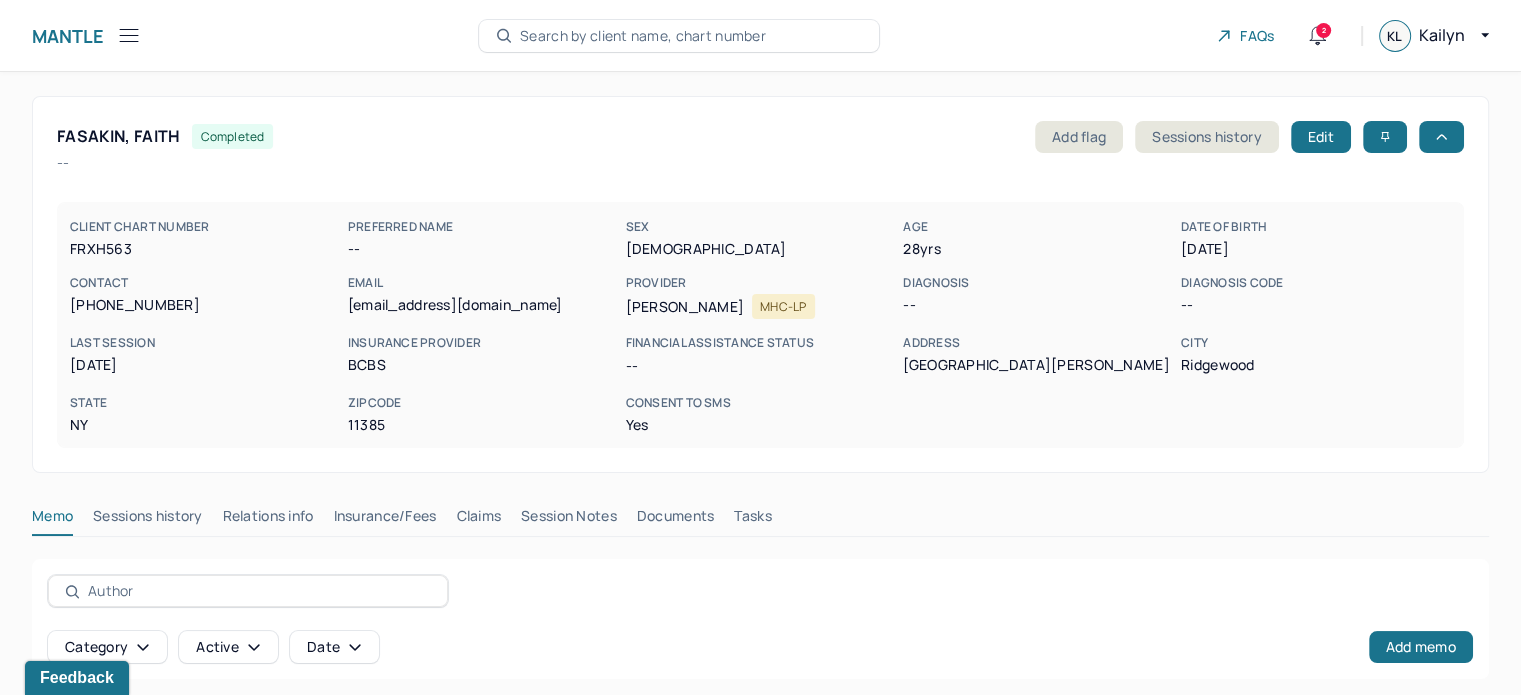 click on "Claims" at bounding box center (478, 520) 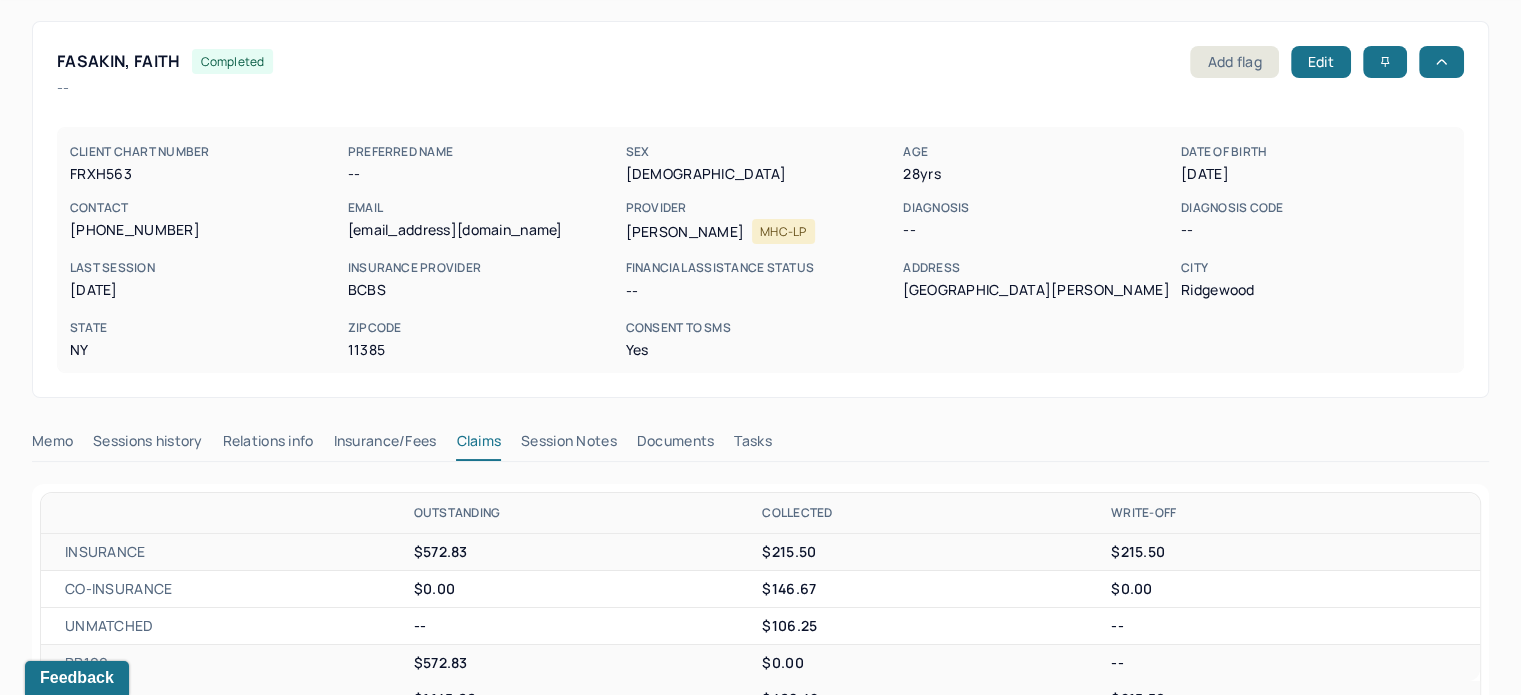 scroll, scrollTop: 0, scrollLeft: 0, axis: both 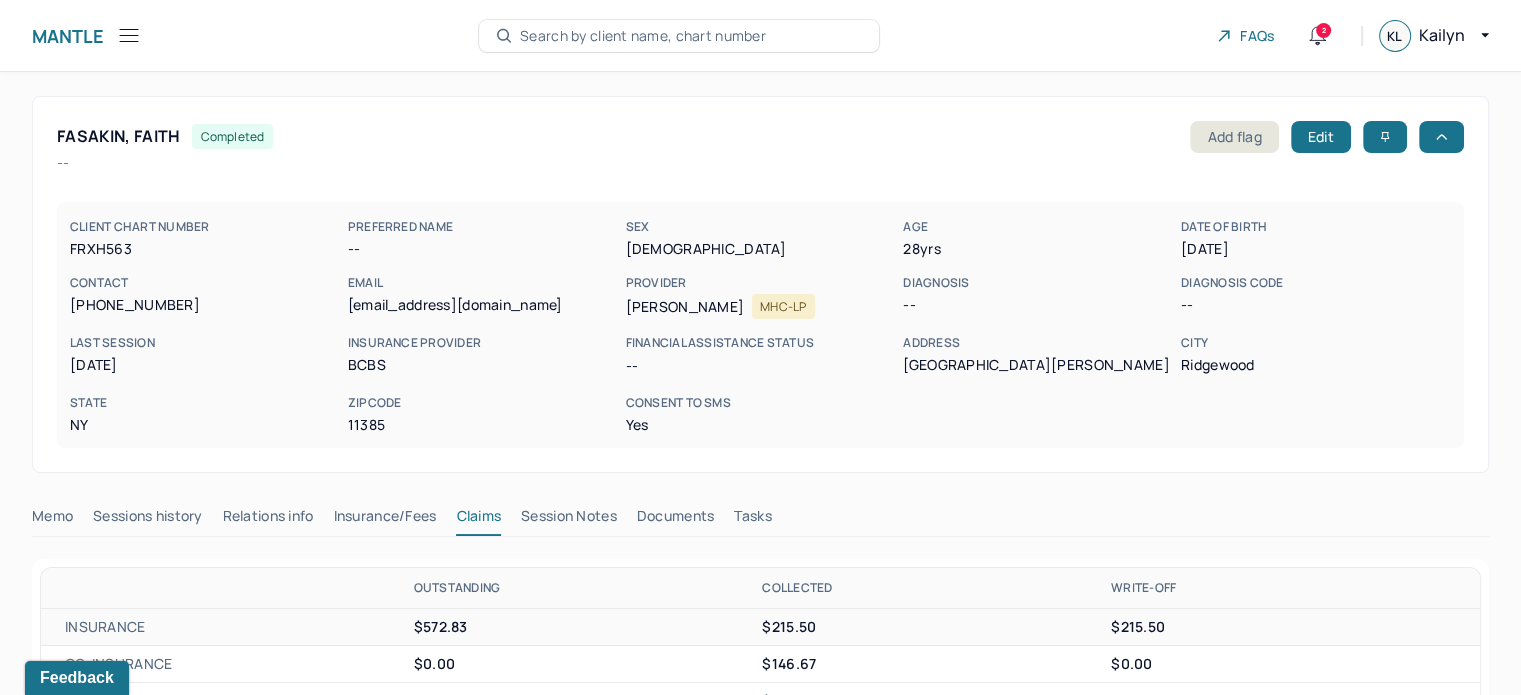click on "Search by client name, chart number" at bounding box center [643, 36] 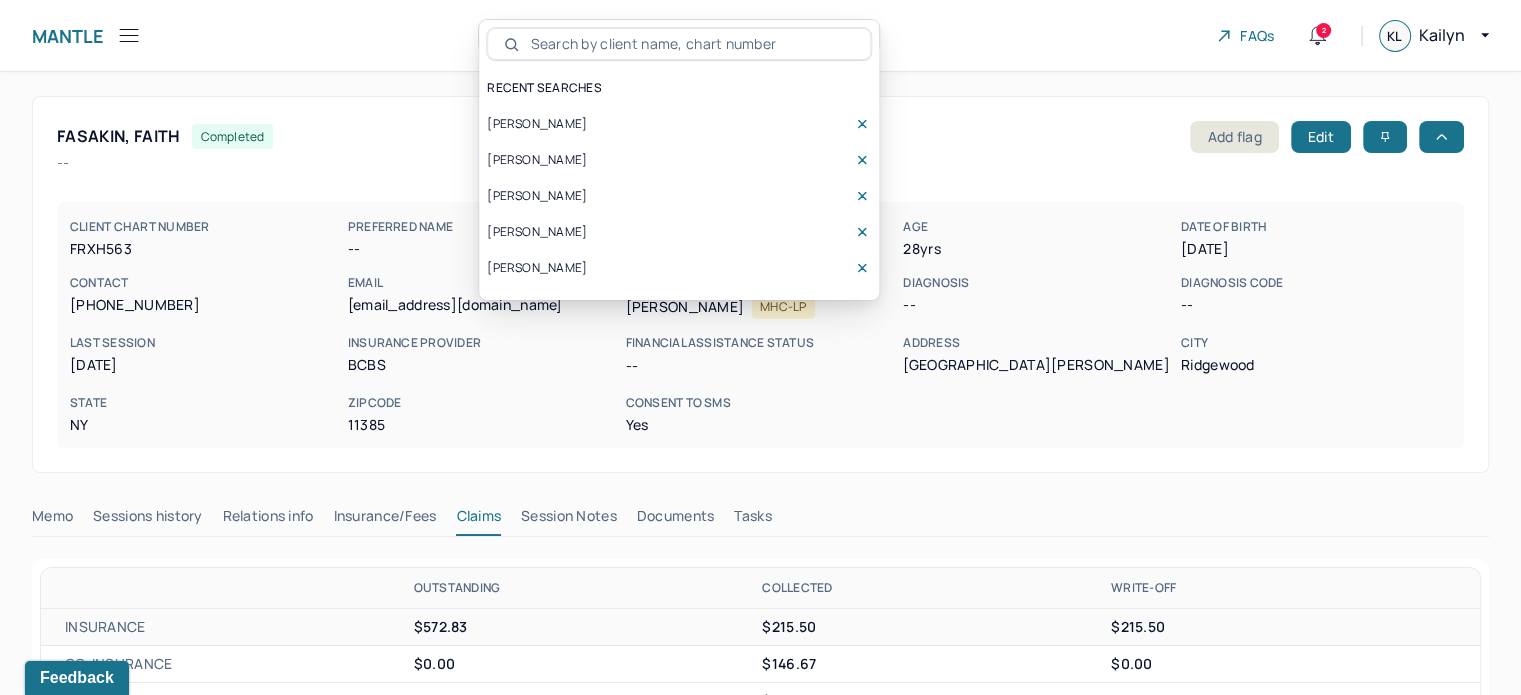 drag, startPoint x: 587, startPoint y: 30, endPoint x: 561, endPoint y: 47, distance: 31.06445 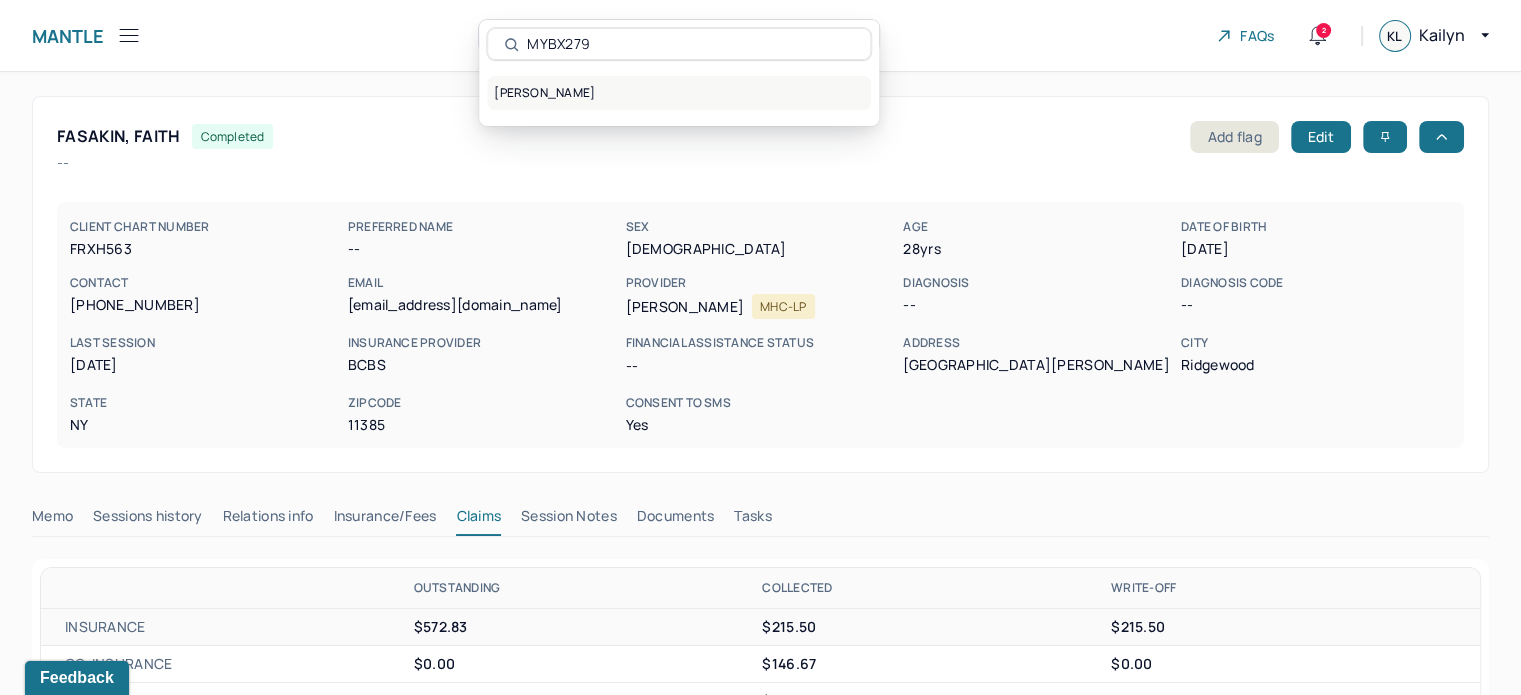 type on "MYBX279" 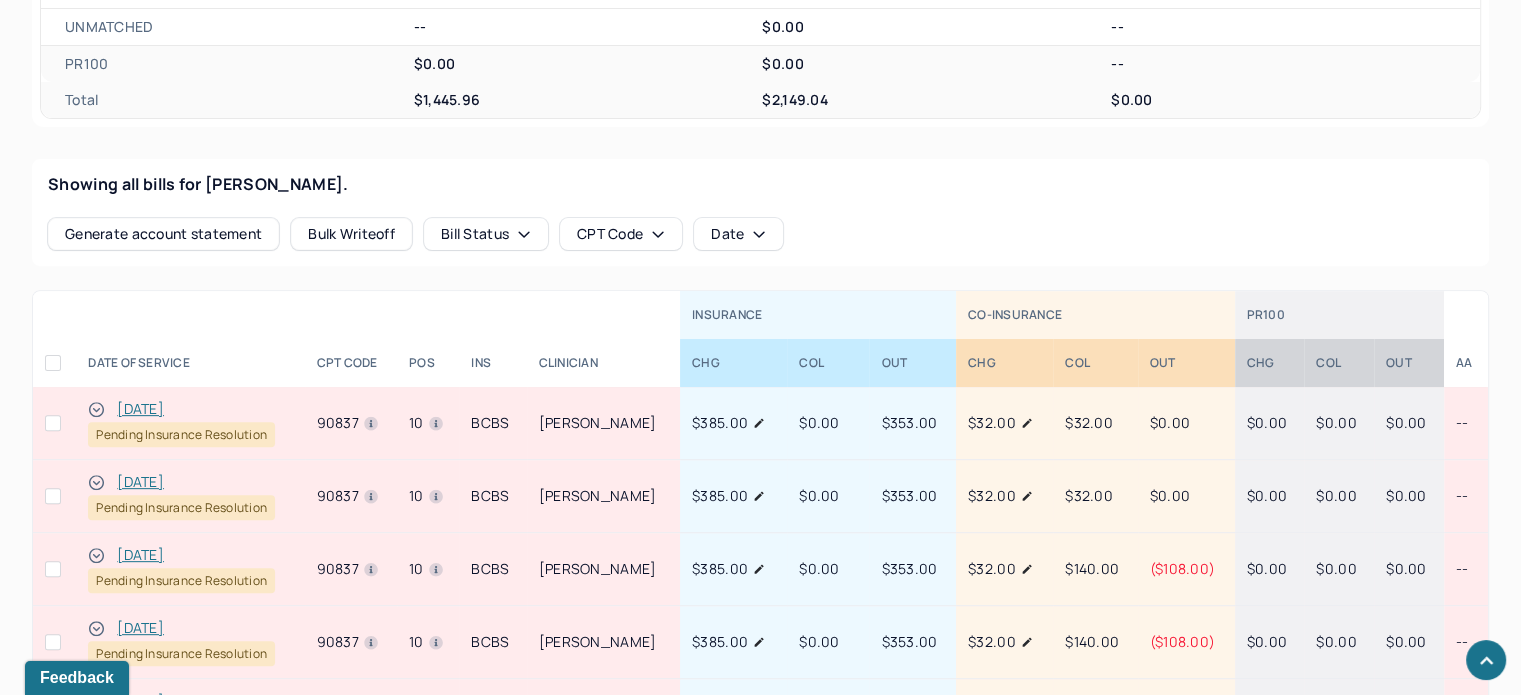 scroll, scrollTop: 700, scrollLeft: 0, axis: vertical 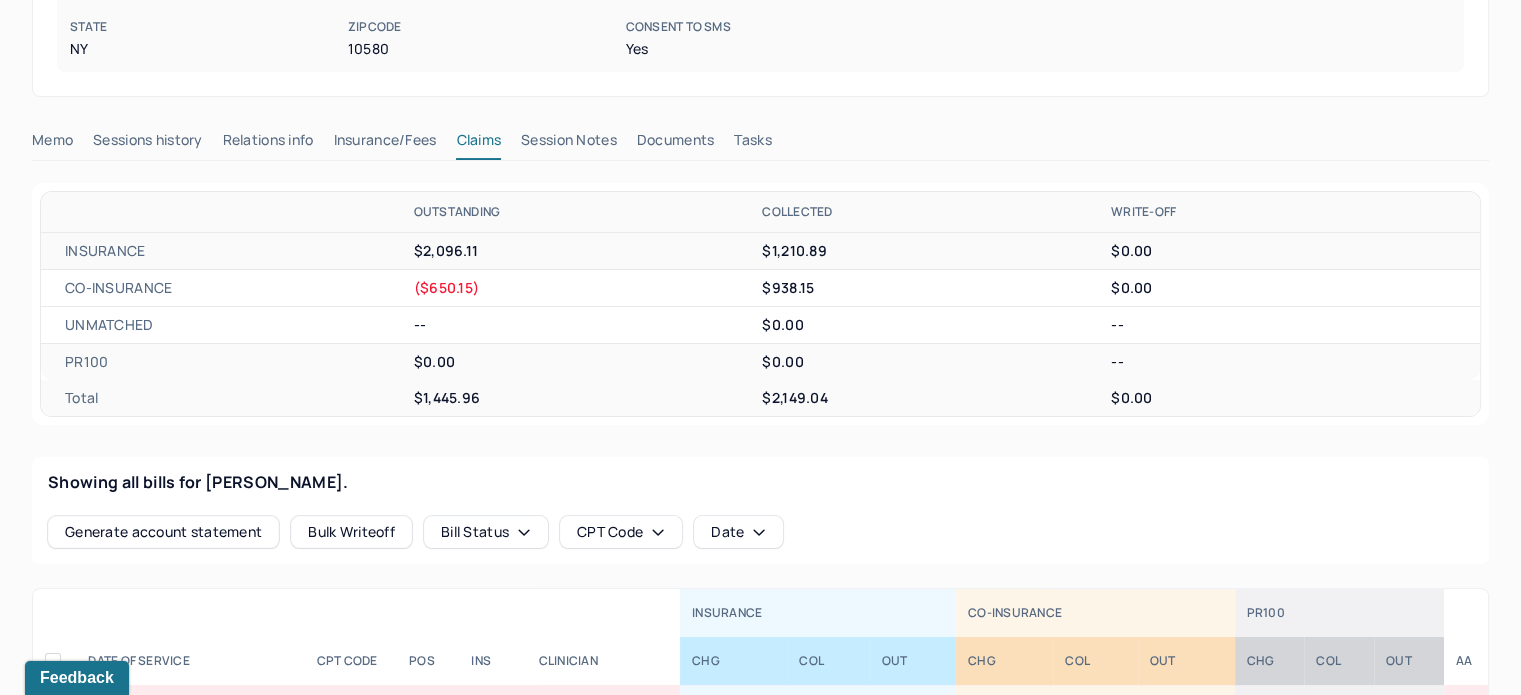 click on "Insurance/Fees" at bounding box center (385, 144) 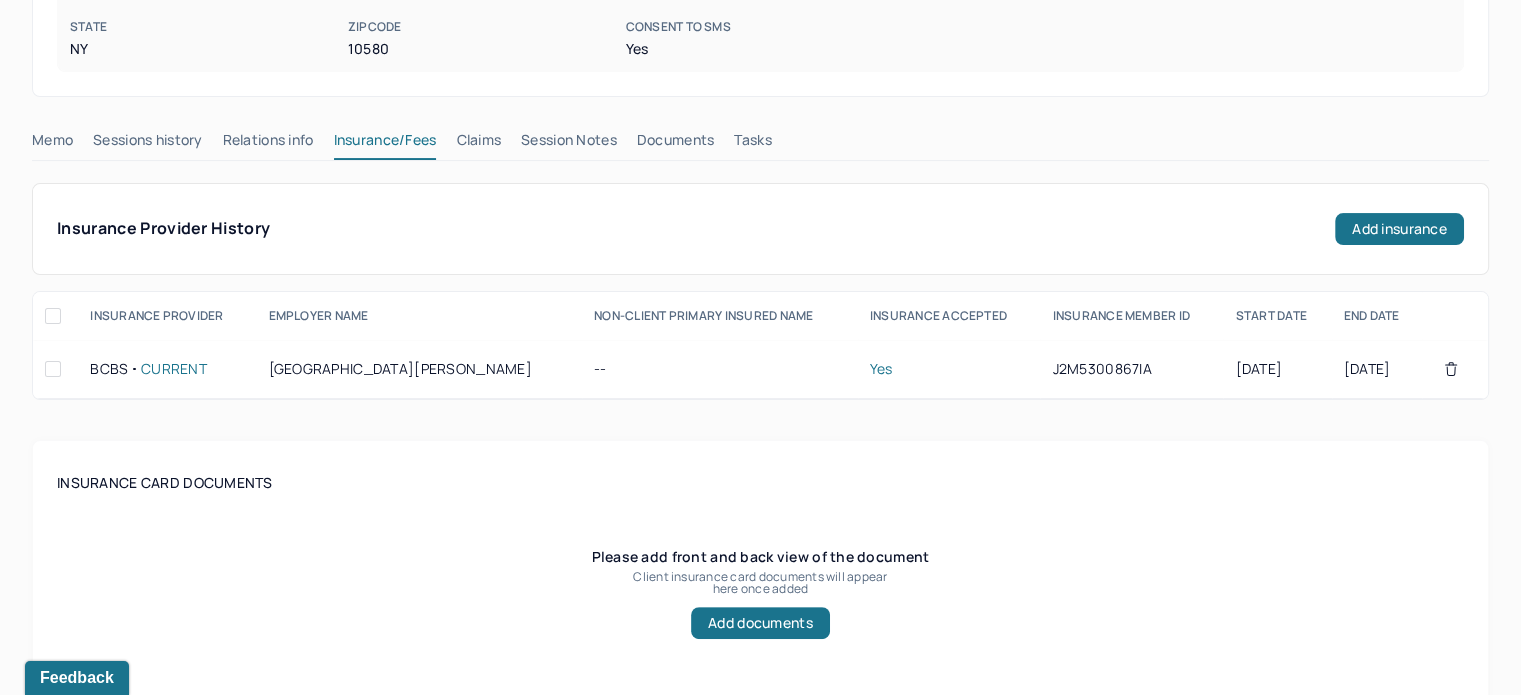 click on "Memo" at bounding box center [52, 144] 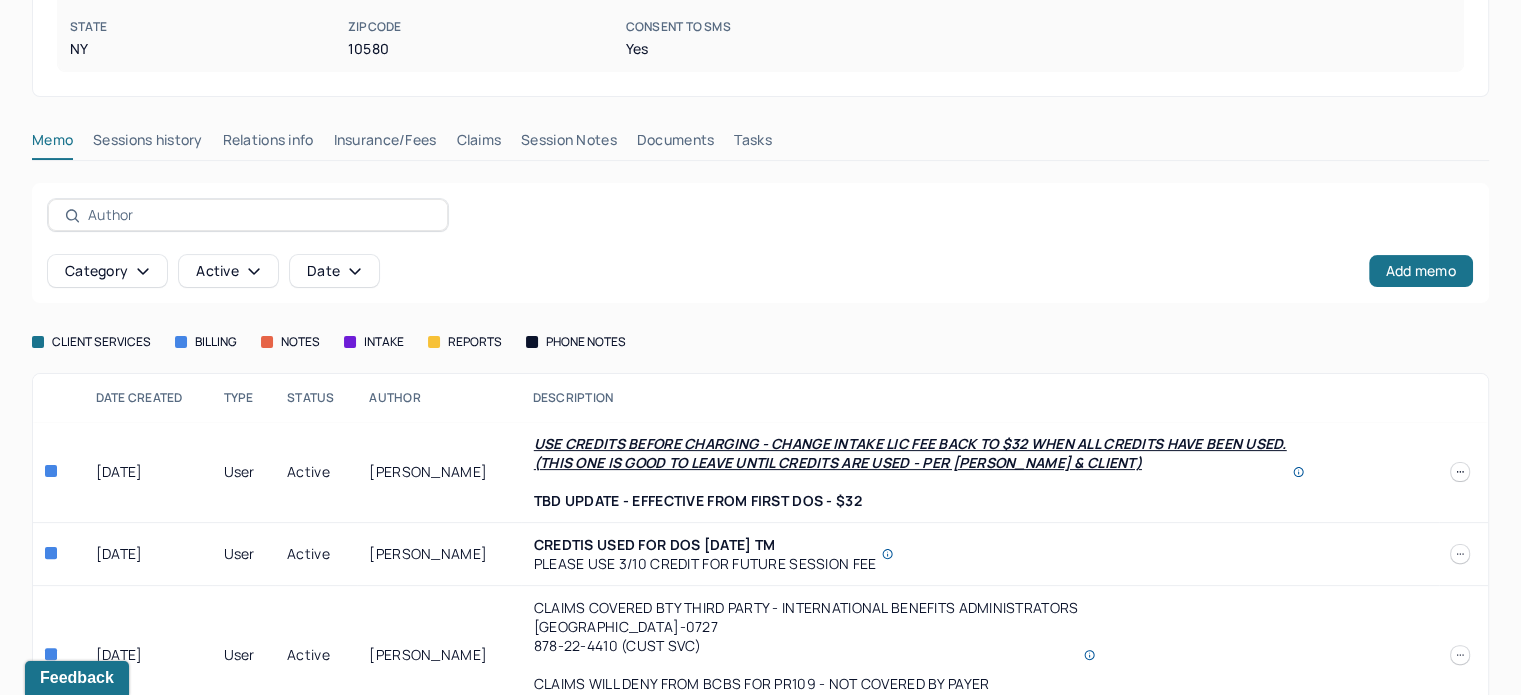 click on "Memo     Sessions history     Relations info     Insurance/Fees     Claims     Session Notes     Documents     Tasks" at bounding box center [760, 145] 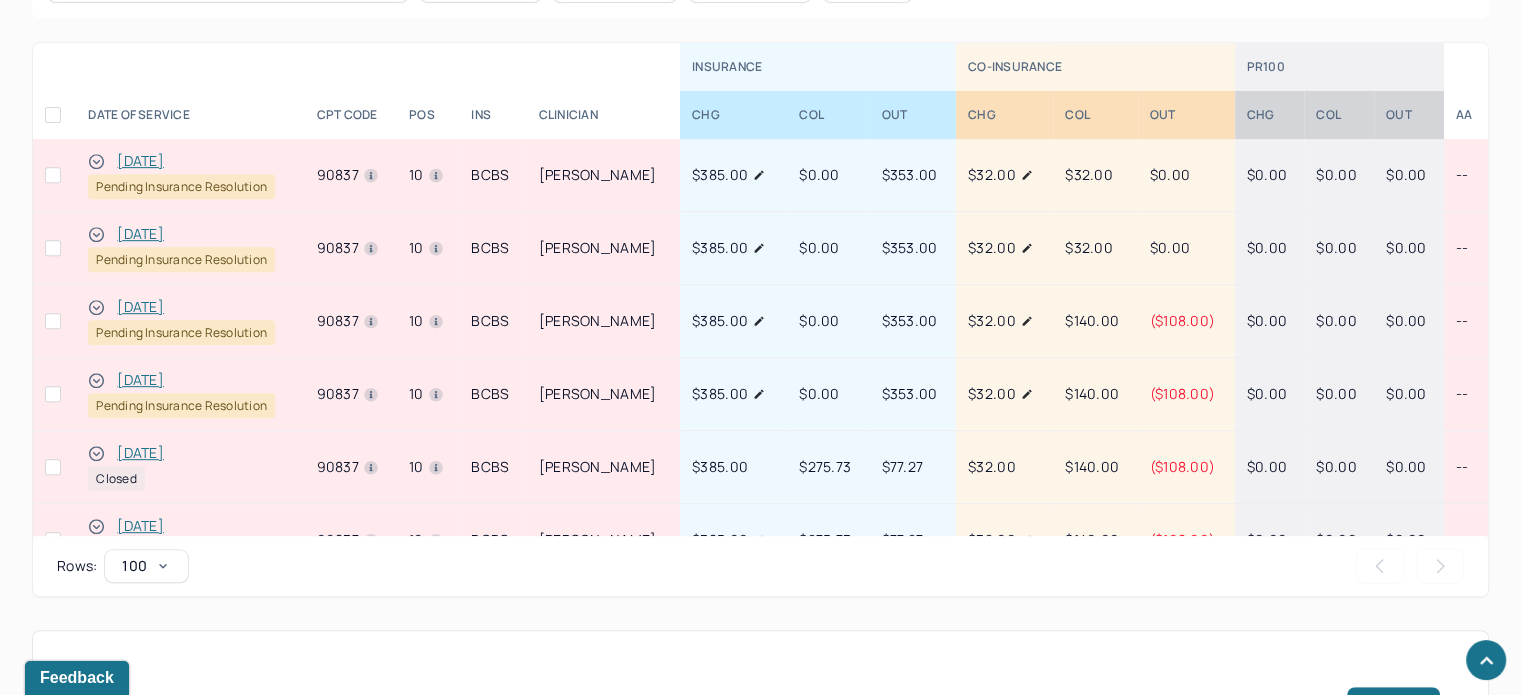 scroll, scrollTop: 947, scrollLeft: 0, axis: vertical 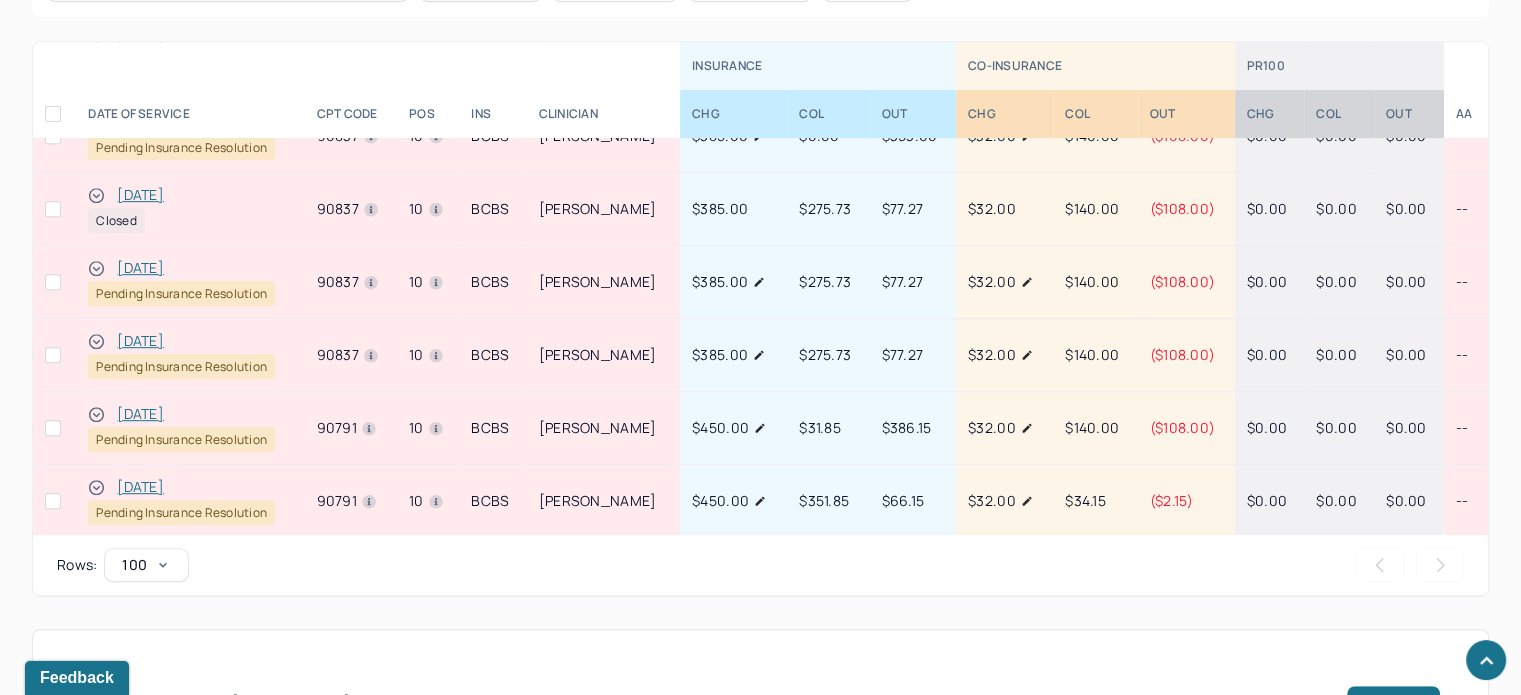 click 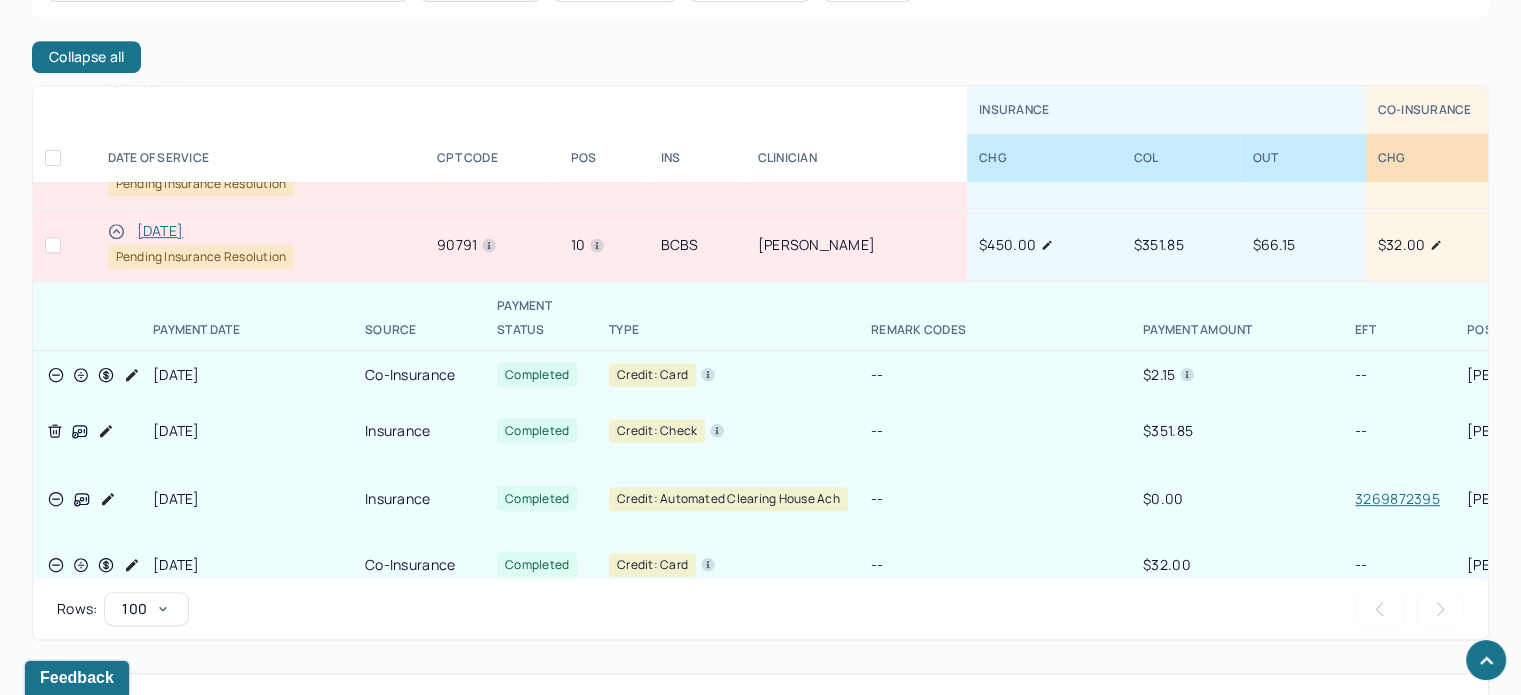 scroll, scrollTop: 657, scrollLeft: 0, axis: vertical 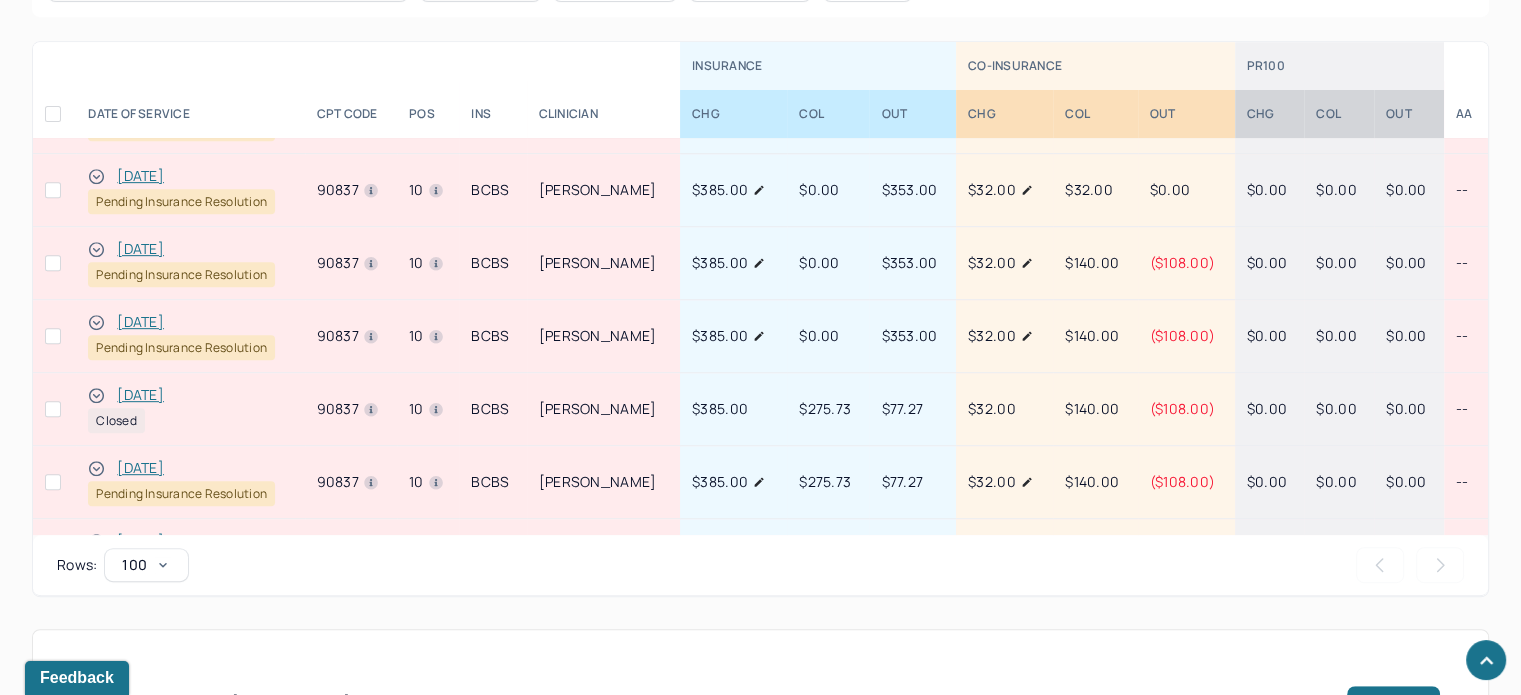 click on "[DATE]" at bounding box center (140, 322) 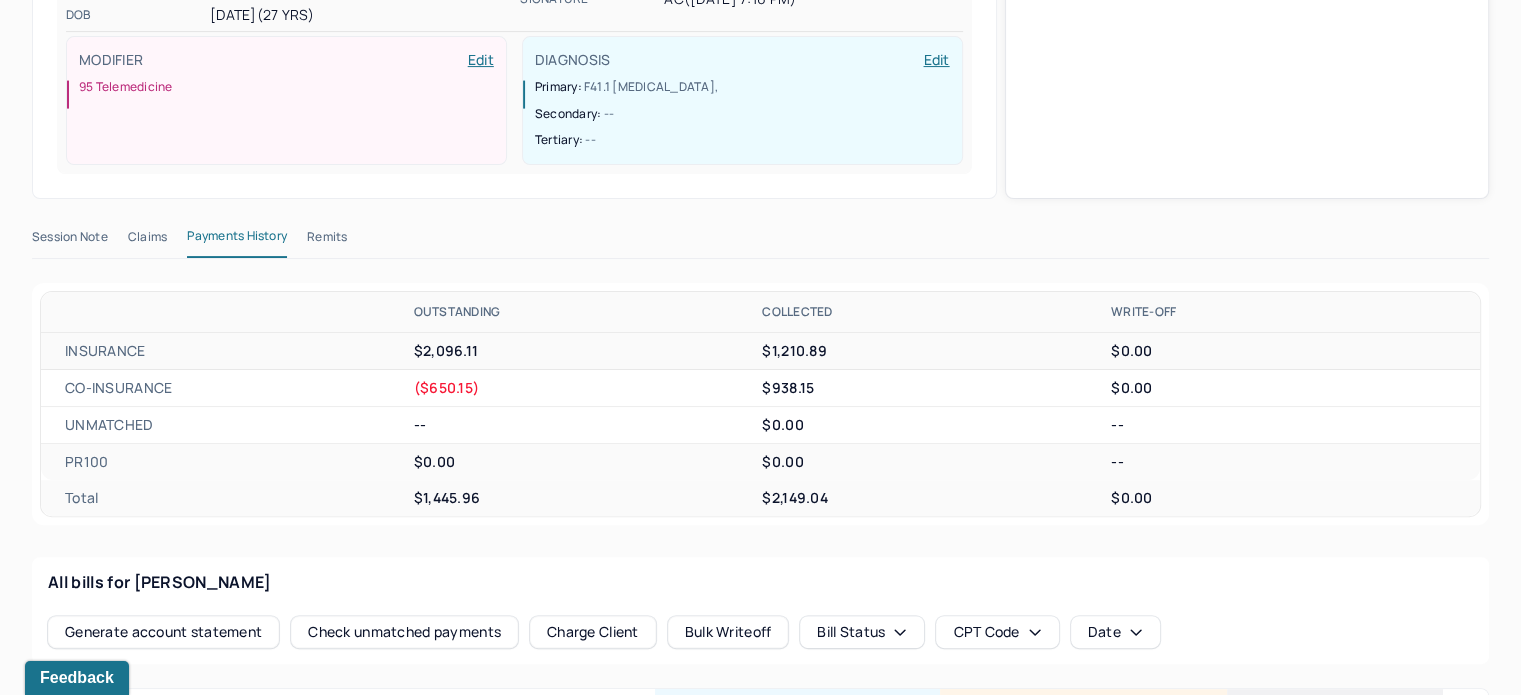 click on "Remits" at bounding box center [327, 241] 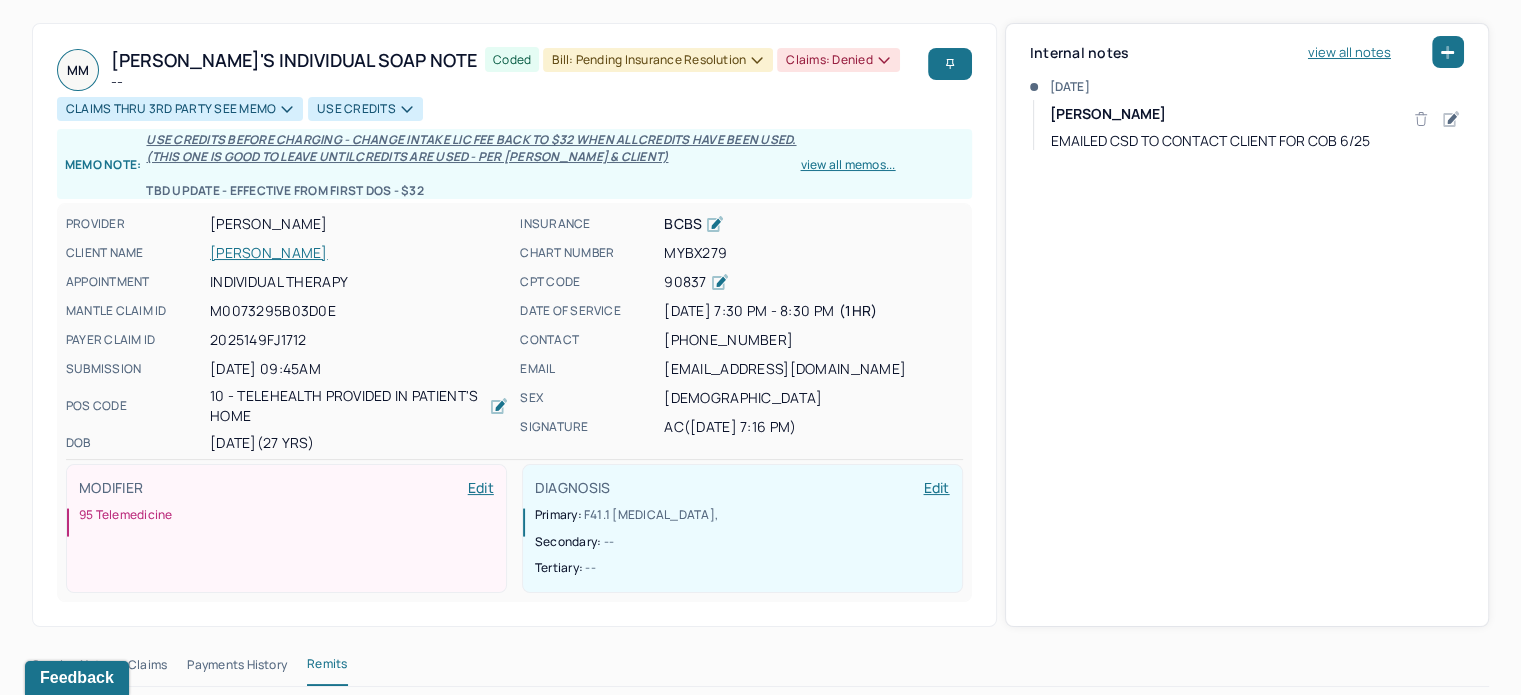 scroll, scrollTop: 0, scrollLeft: 0, axis: both 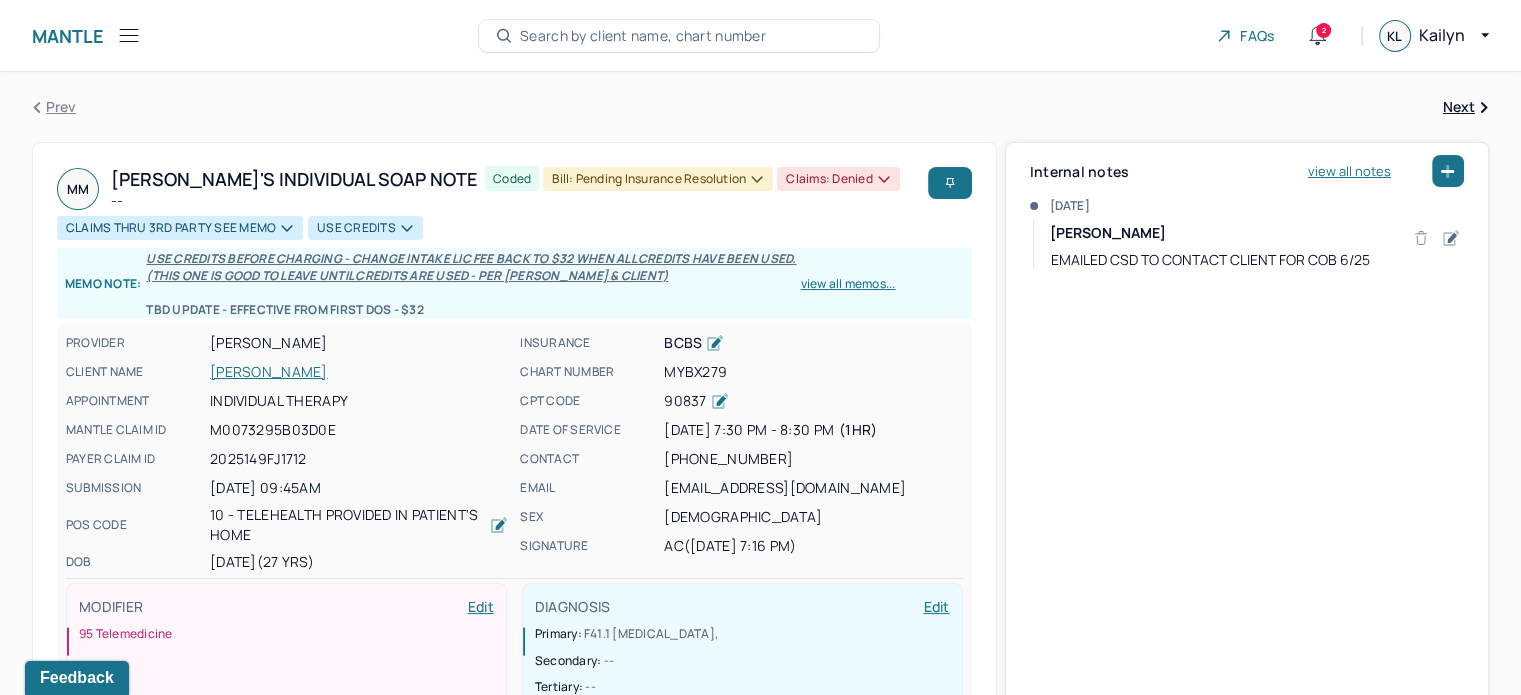 click on "MYBX279" at bounding box center (813, 372) 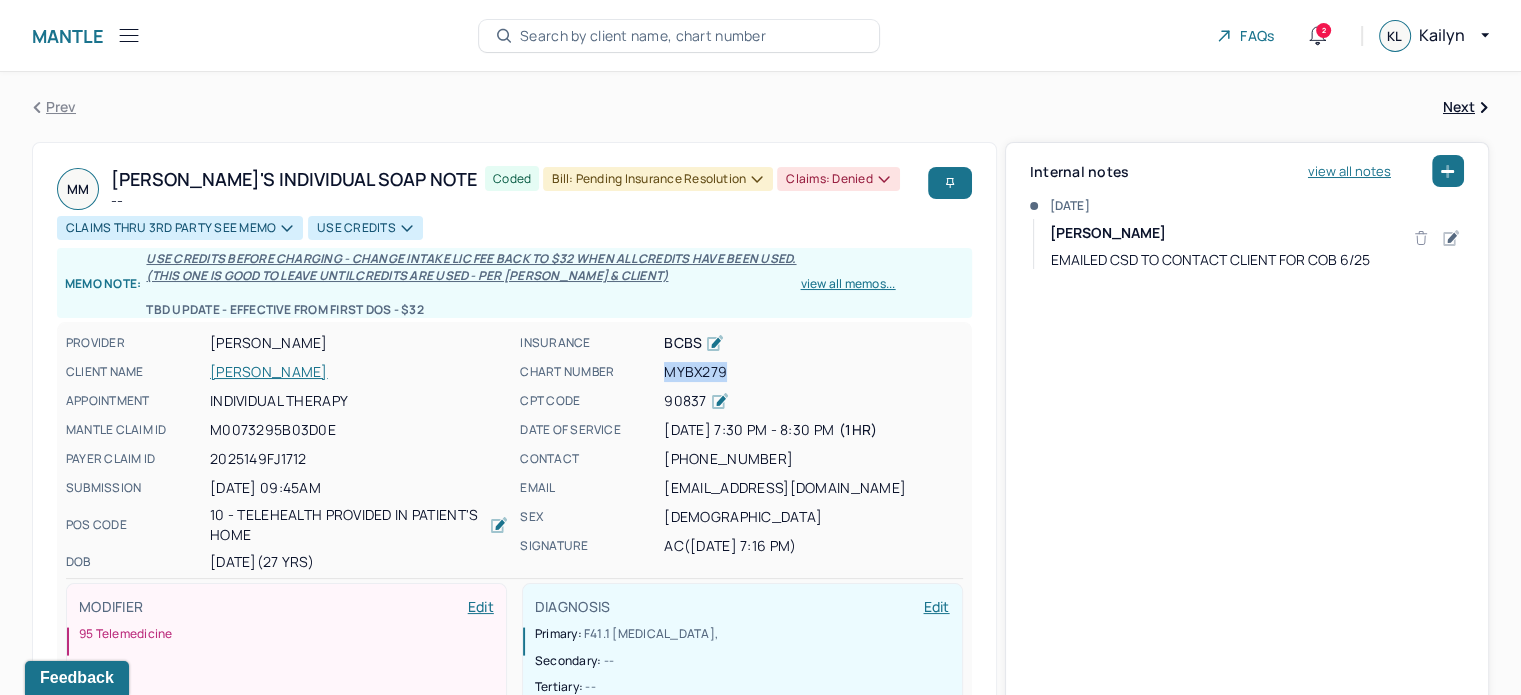 click on "MYBX279" at bounding box center [813, 372] 